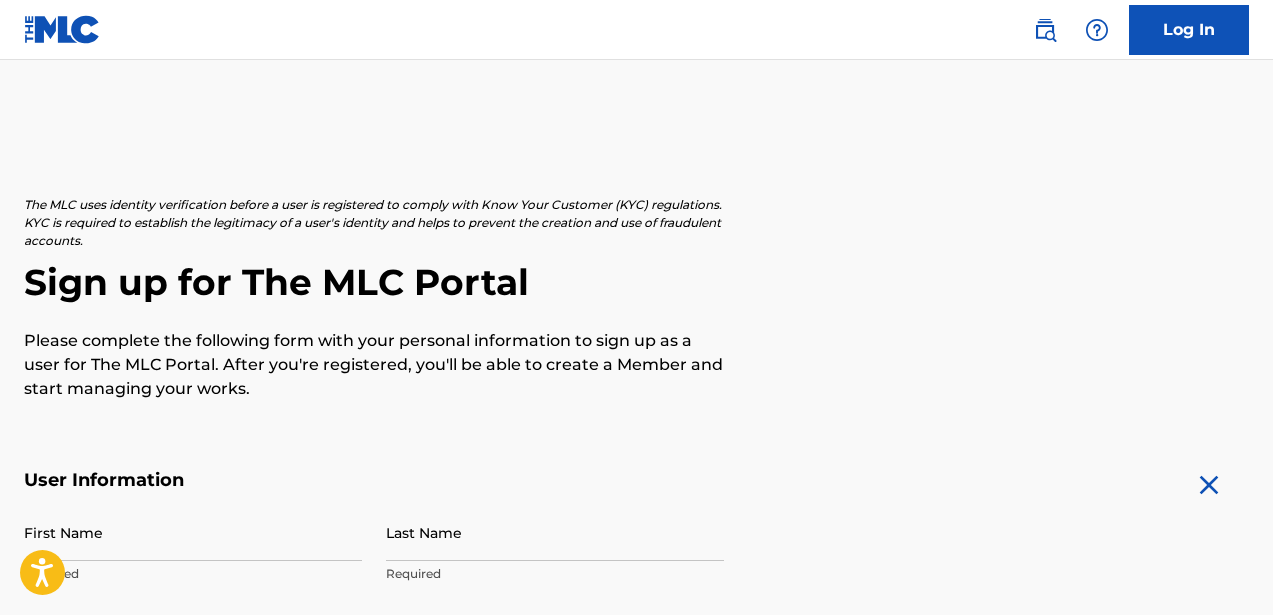 scroll, scrollTop: 336, scrollLeft: 0, axis: vertical 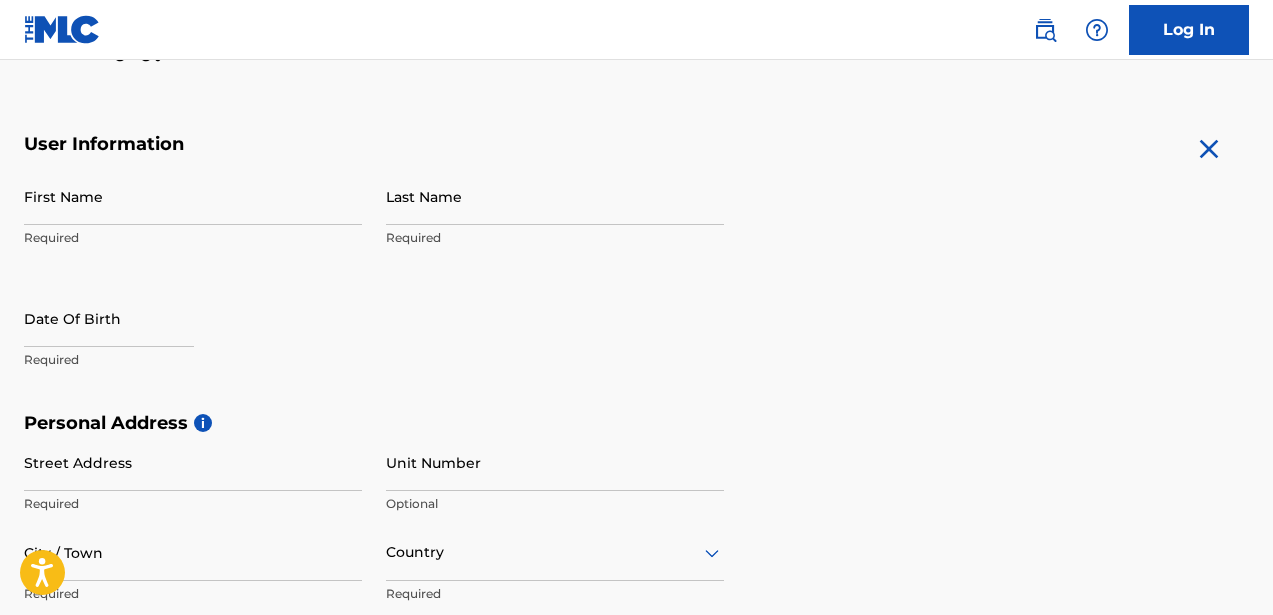 click on "First Name" at bounding box center (193, 196) 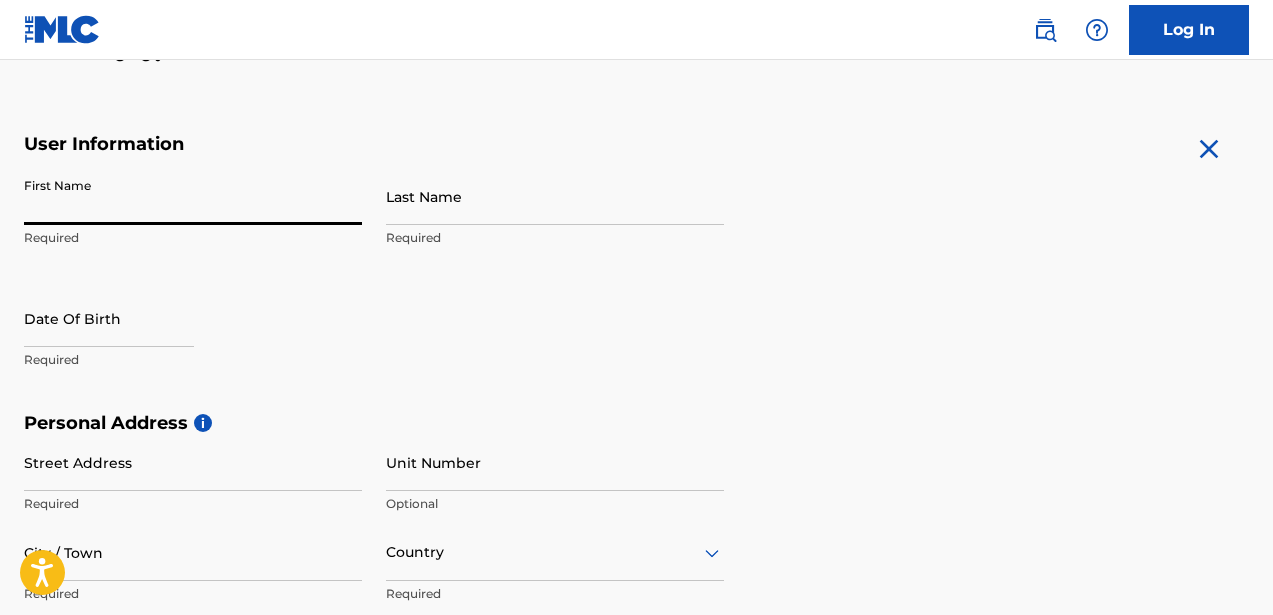 type on "[PERSON_NAME]" 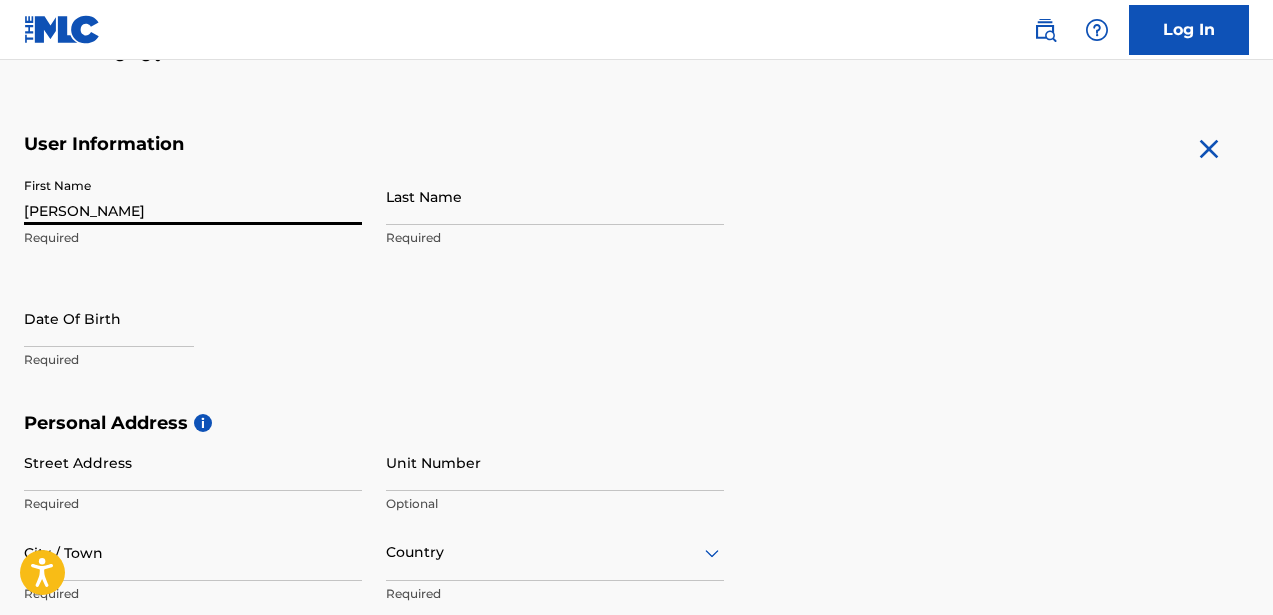 type on "[PERSON_NAME]" 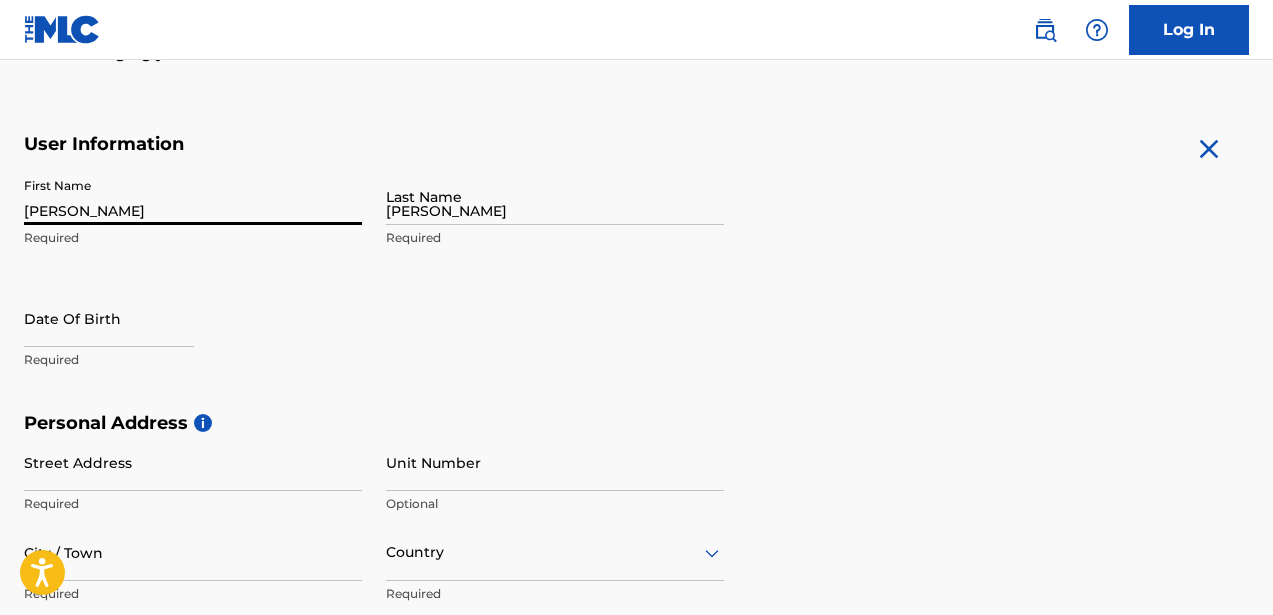 type on "[STREET_ADDRESS]" 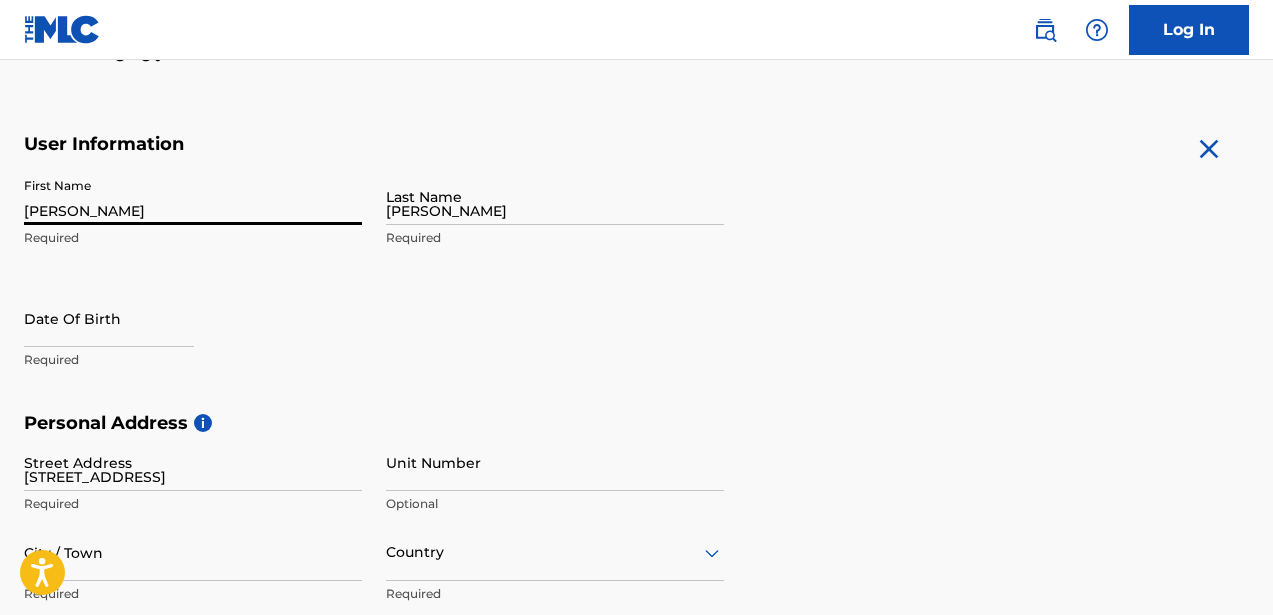 type on "7" 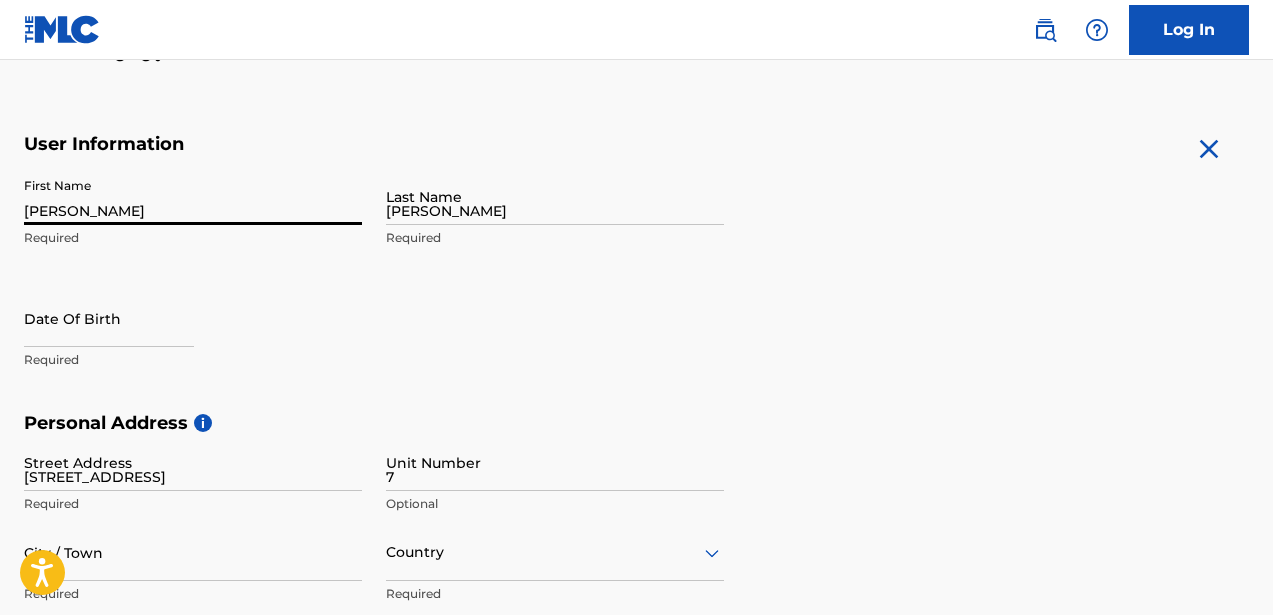 type on "[GEOGRAPHIC_DATA]" 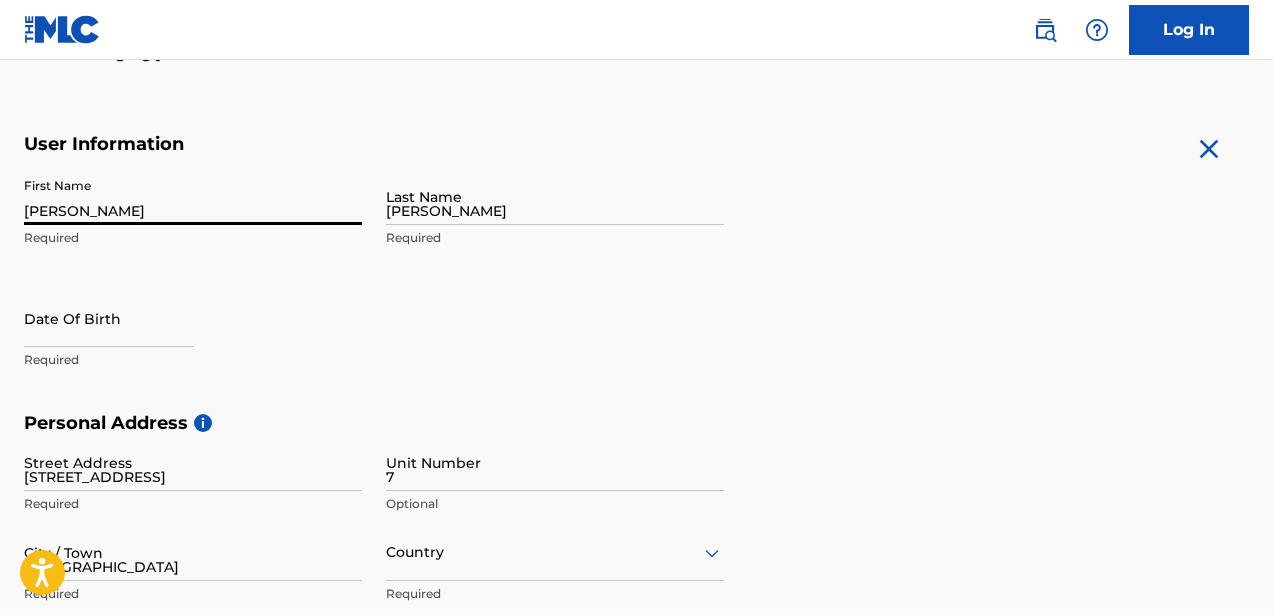 type on "[GEOGRAPHIC_DATA]" 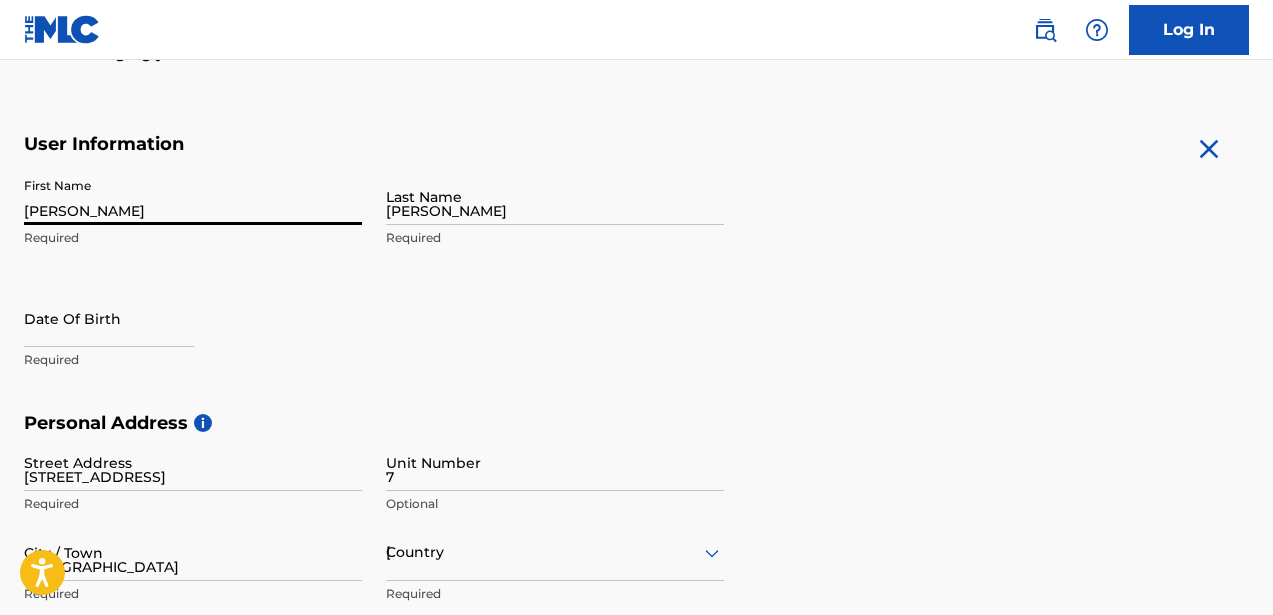 type on "BC" 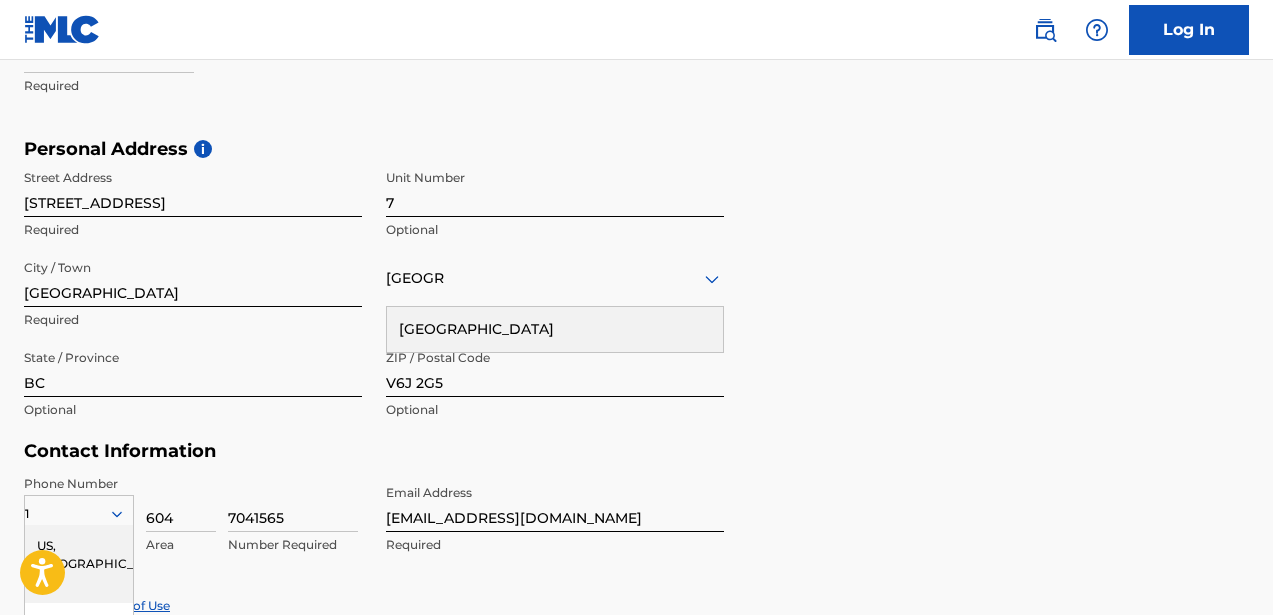 scroll, scrollTop: 589, scrollLeft: 0, axis: vertical 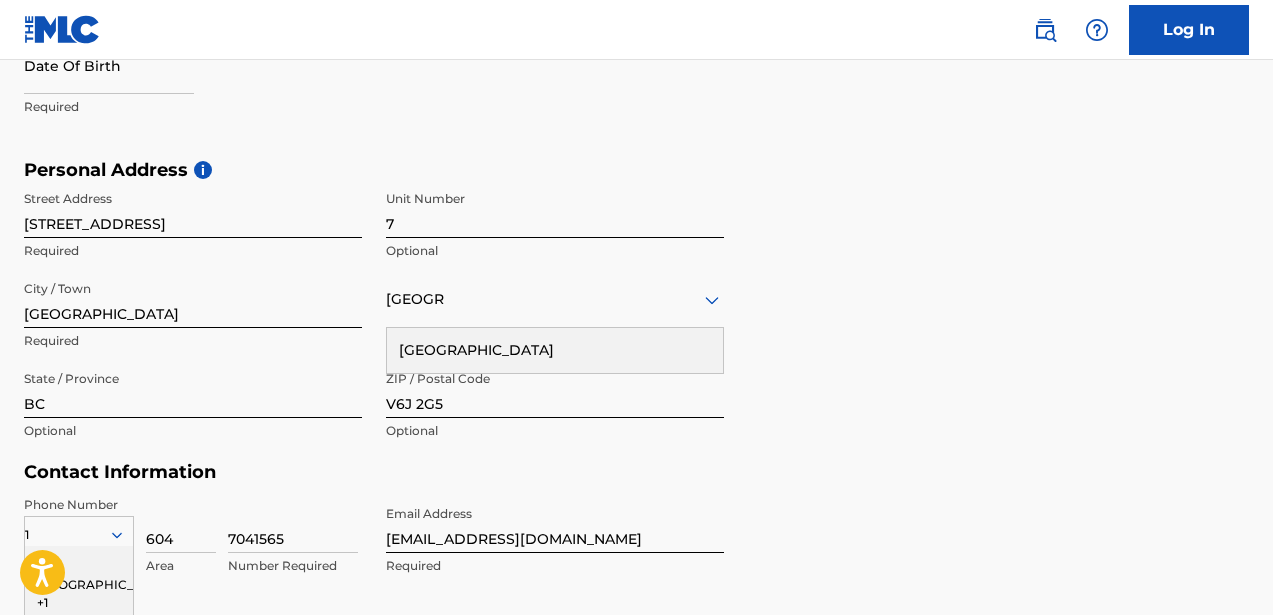 click on "First Name Micheal Required Last Name Peterson Required Date Of Birth Required" at bounding box center (374, 37) 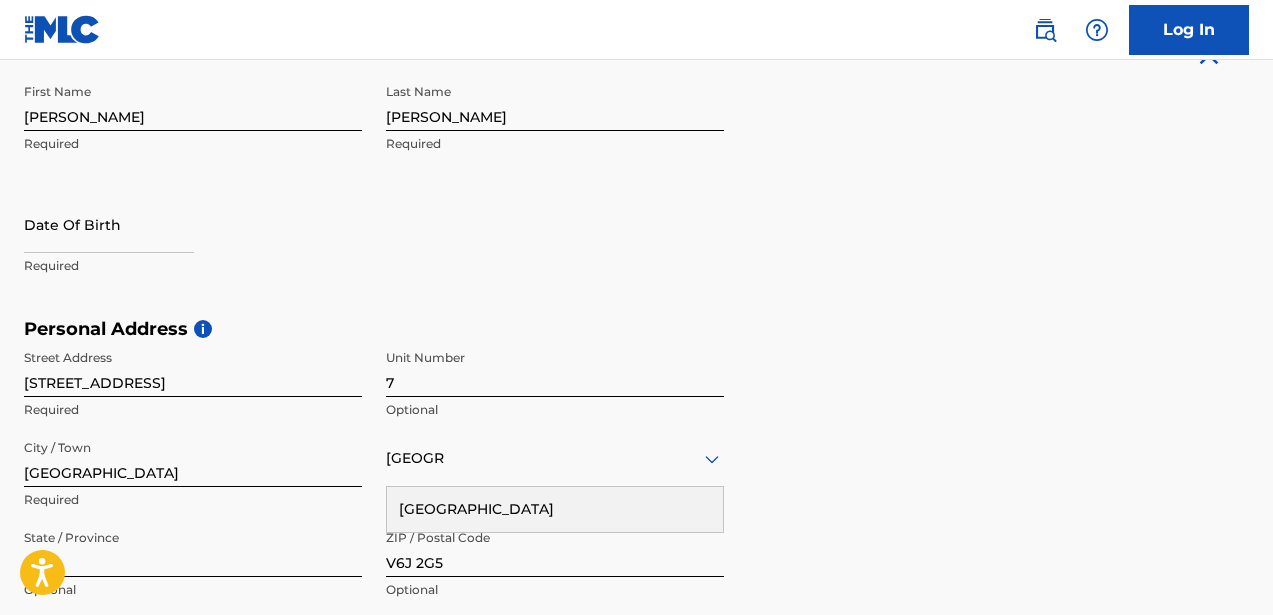 scroll, scrollTop: 428, scrollLeft: 0, axis: vertical 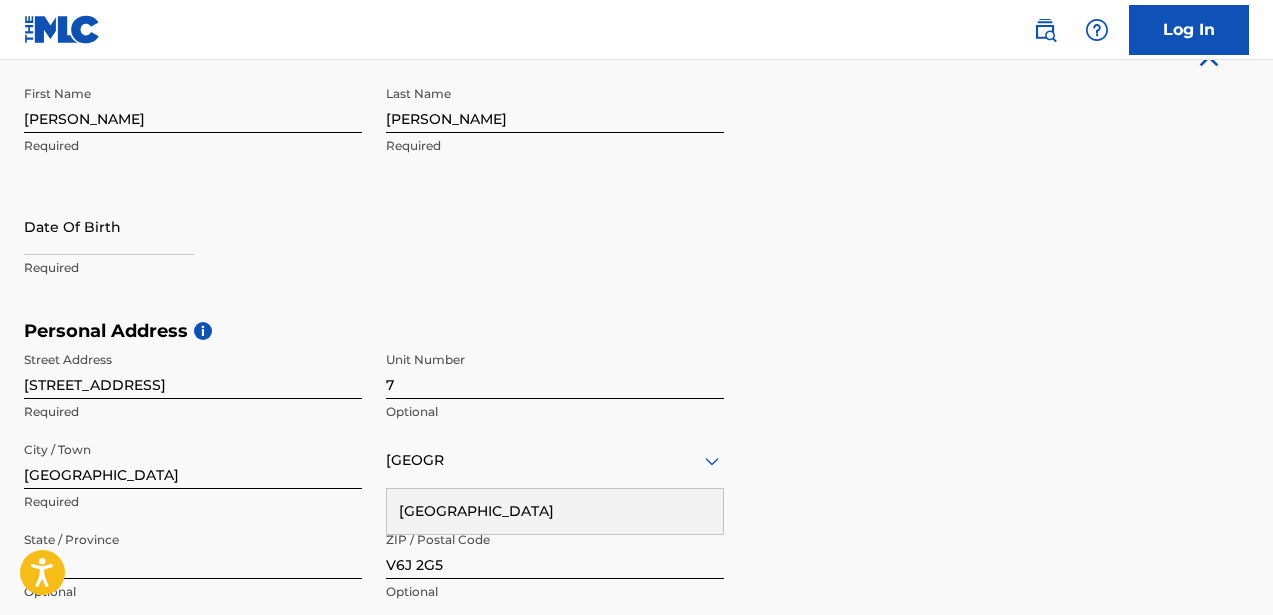 select on "6" 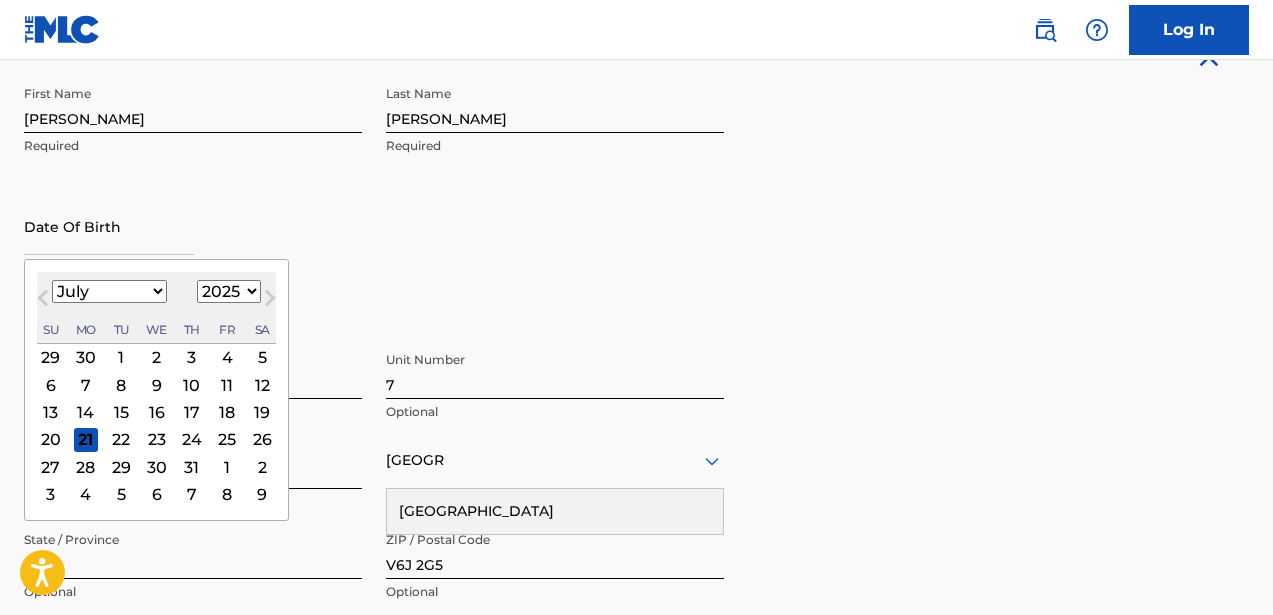 click at bounding box center (109, 226) 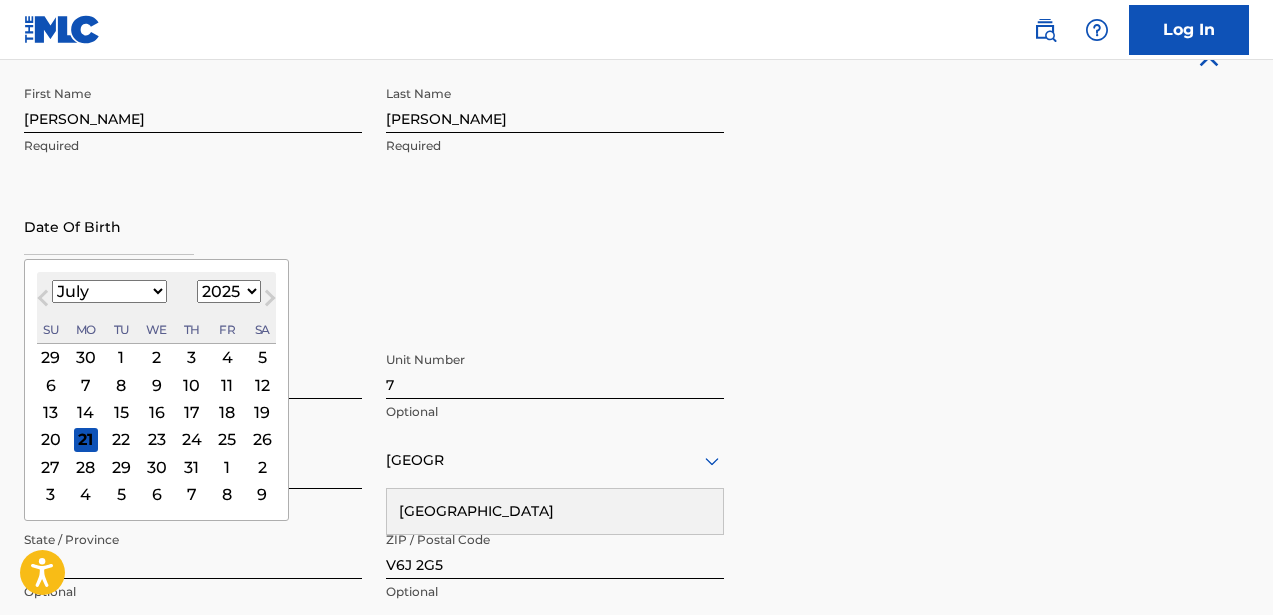 select on "1987" 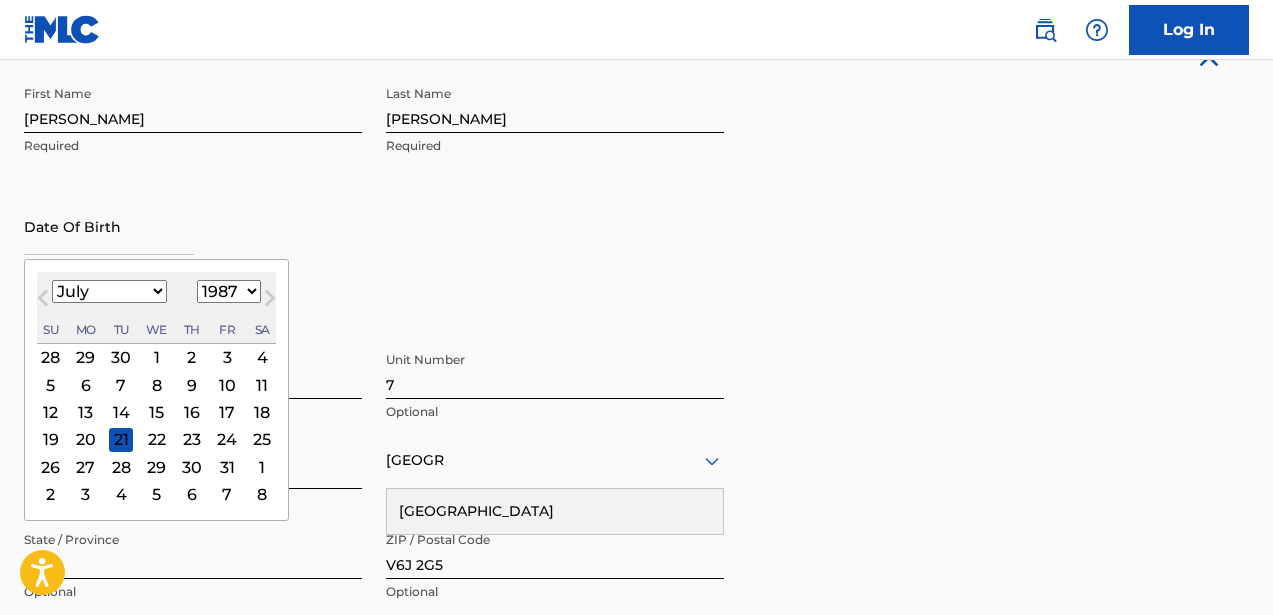 click on "January February March April May June July August September October November December" at bounding box center (109, 291) 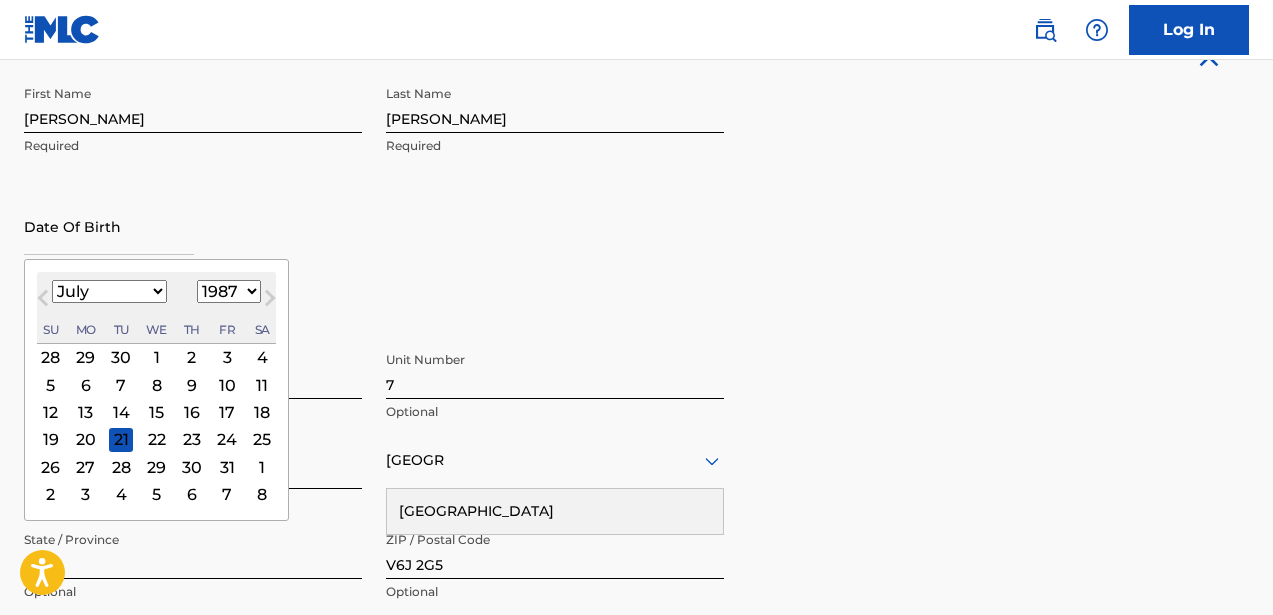 select on "9" 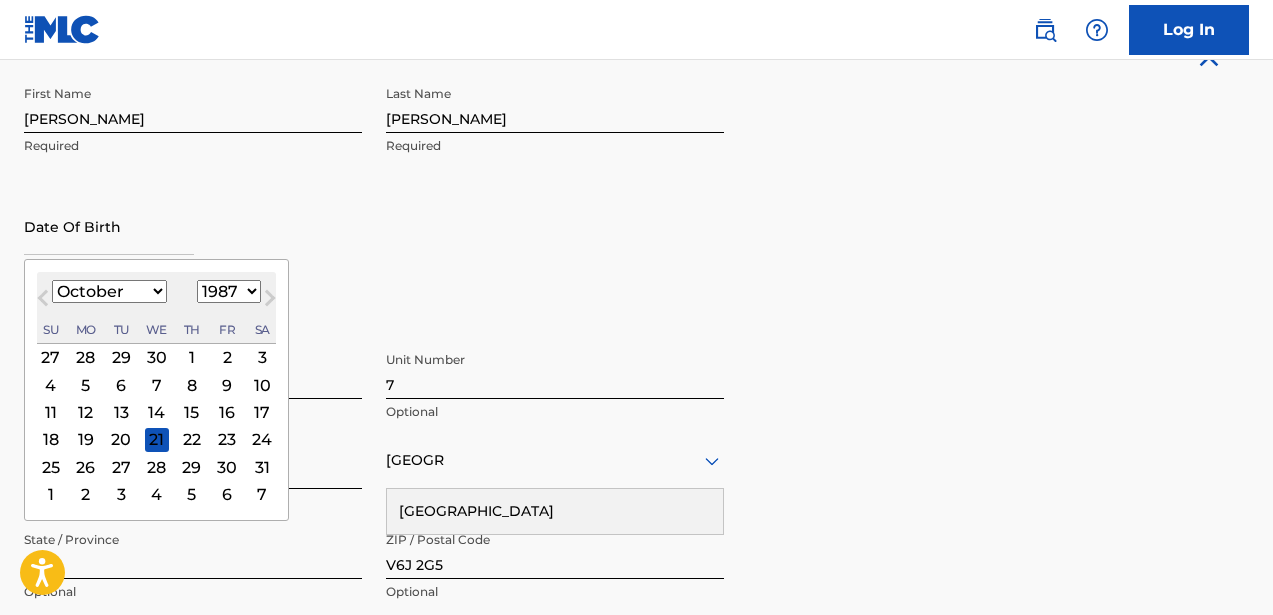 click on "7" at bounding box center (157, 385) 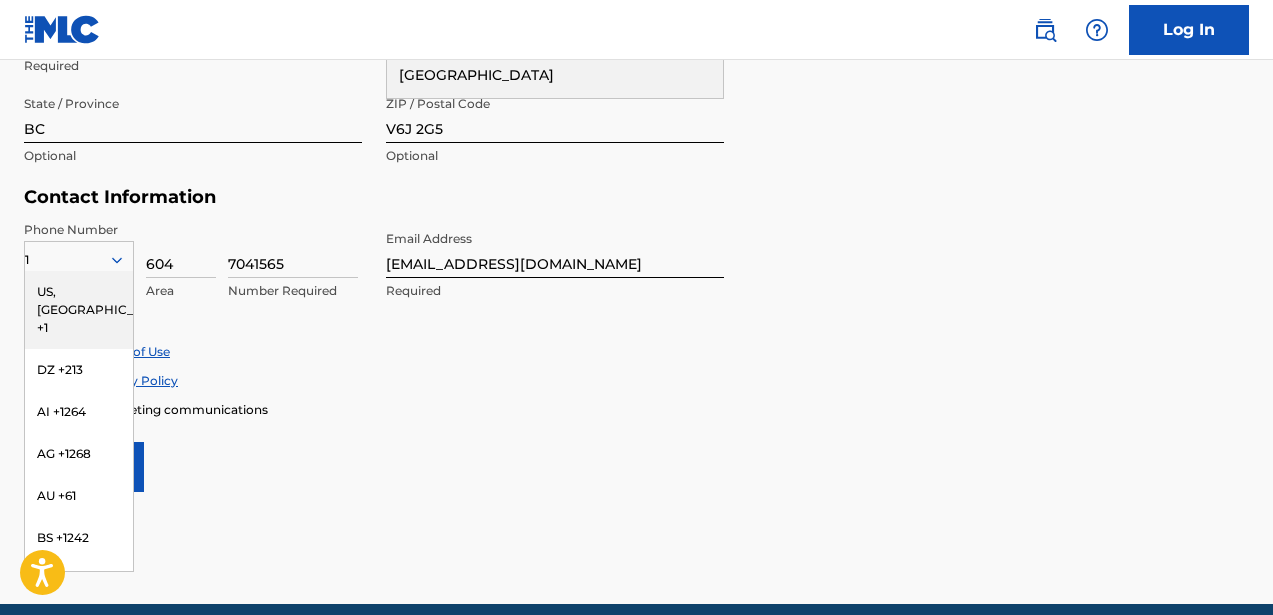 scroll, scrollTop: 866, scrollLeft: 0, axis: vertical 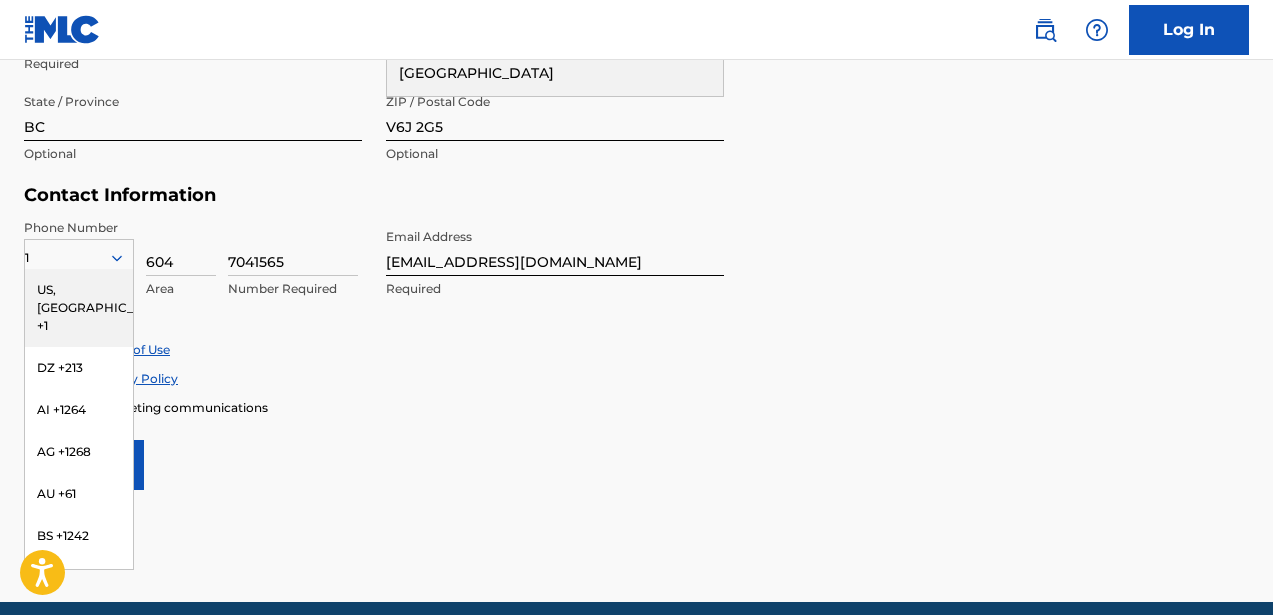 click on "US, [GEOGRAPHIC_DATA] +1" at bounding box center [79, 308] 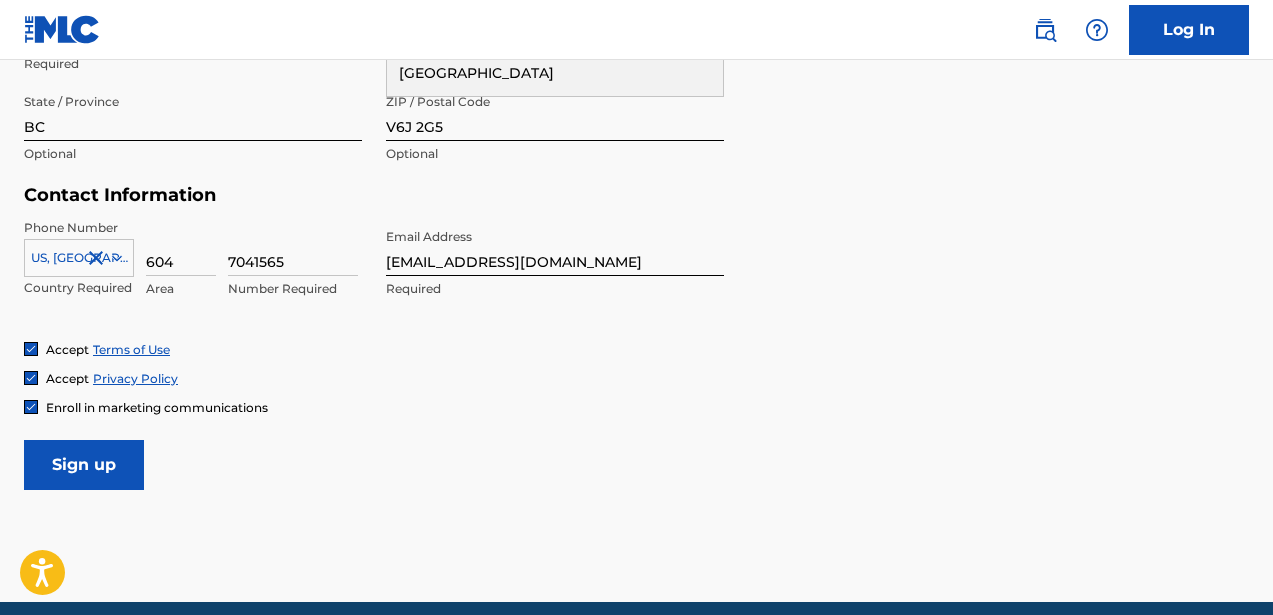 click on "Enroll in marketing communications" at bounding box center (157, 407) 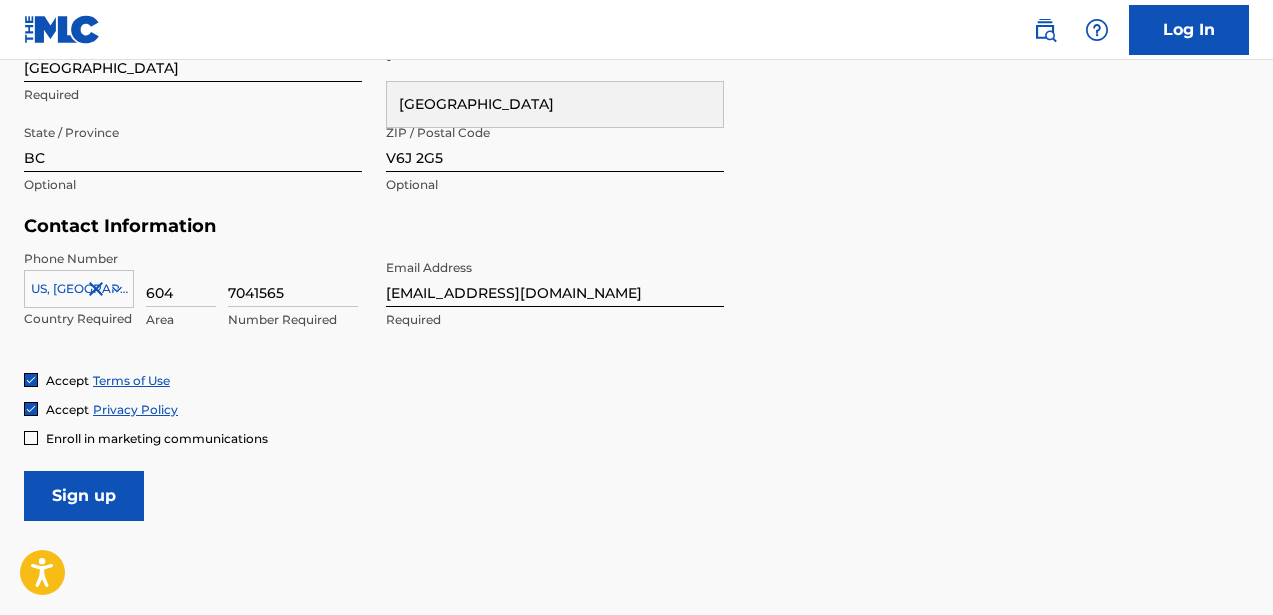 scroll, scrollTop: 948, scrollLeft: 0, axis: vertical 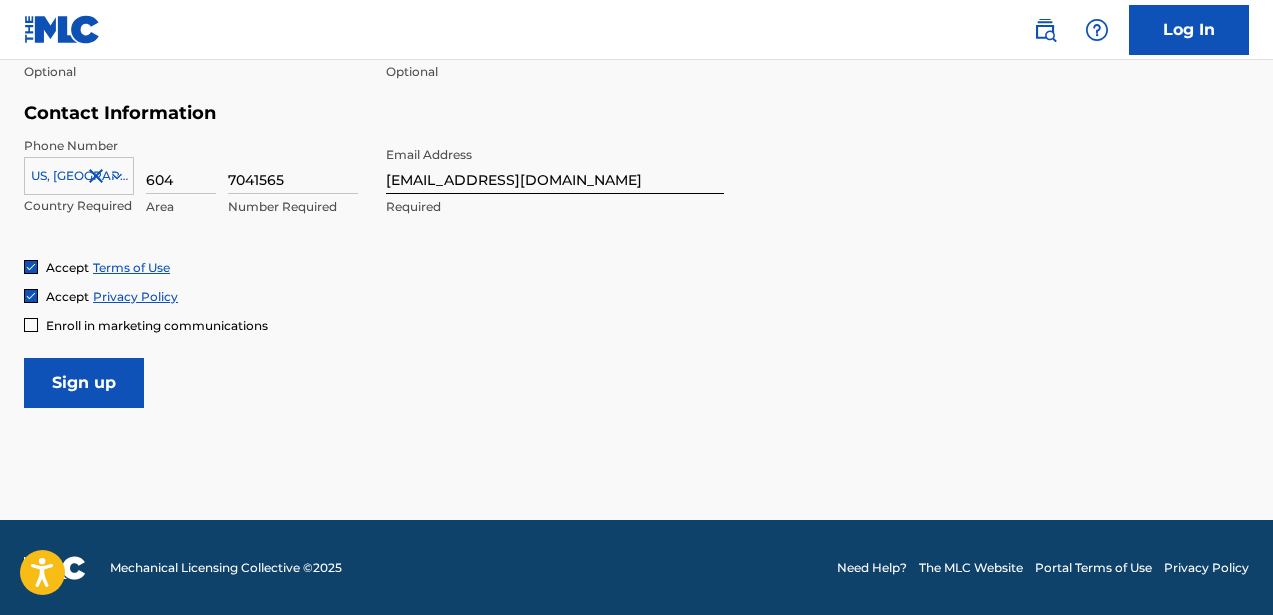 click on "Sign up" at bounding box center [84, 383] 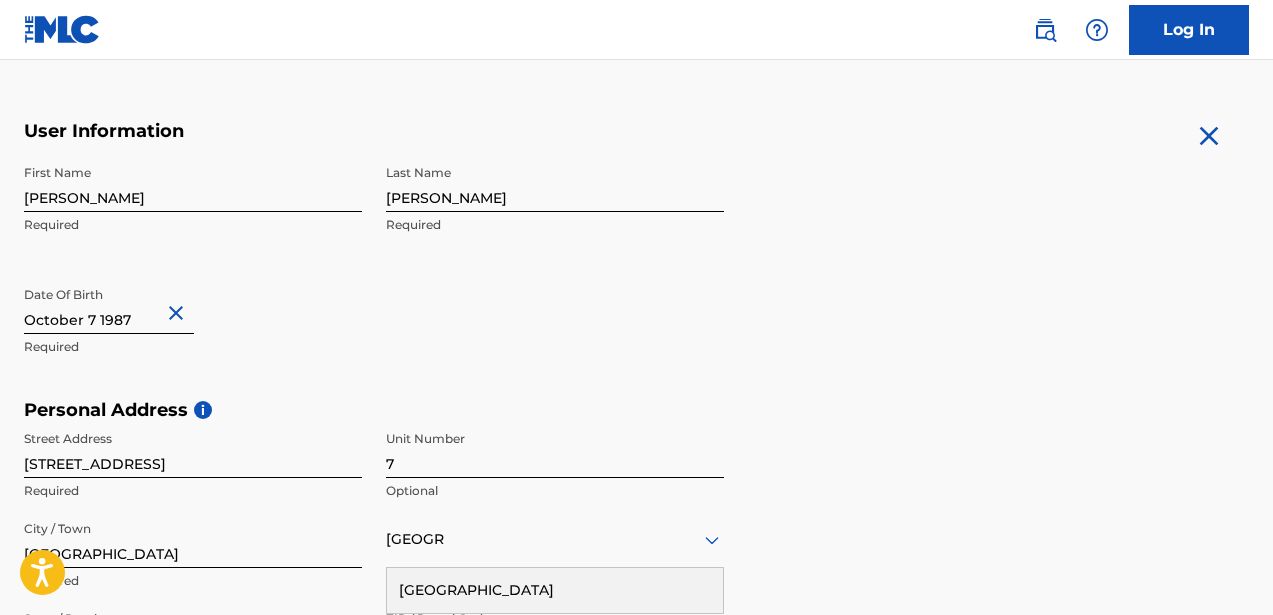 scroll, scrollTop: 0, scrollLeft: 0, axis: both 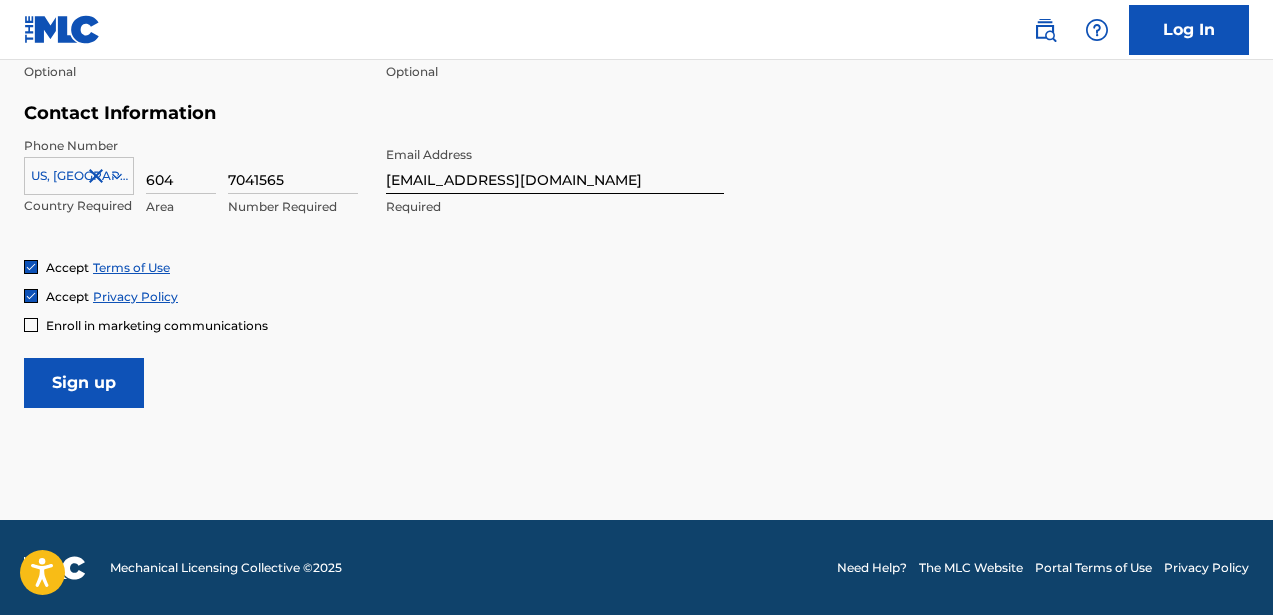 click on "Sign up" at bounding box center (84, 383) 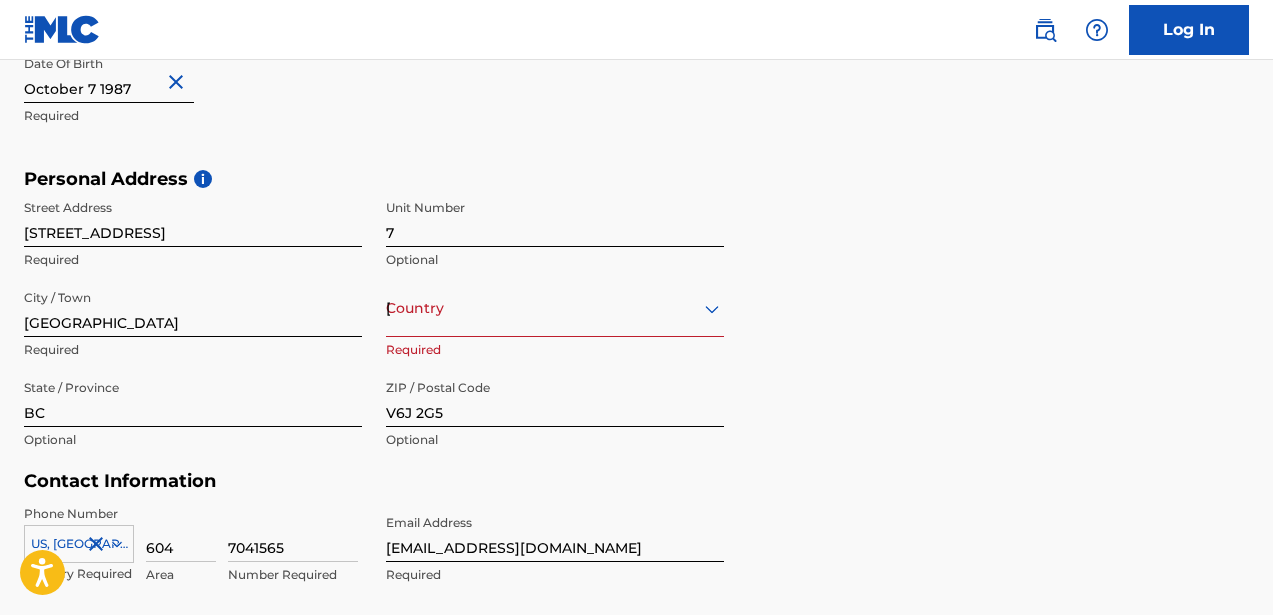 click on "Country Canada" at bounding box center (555, 308) 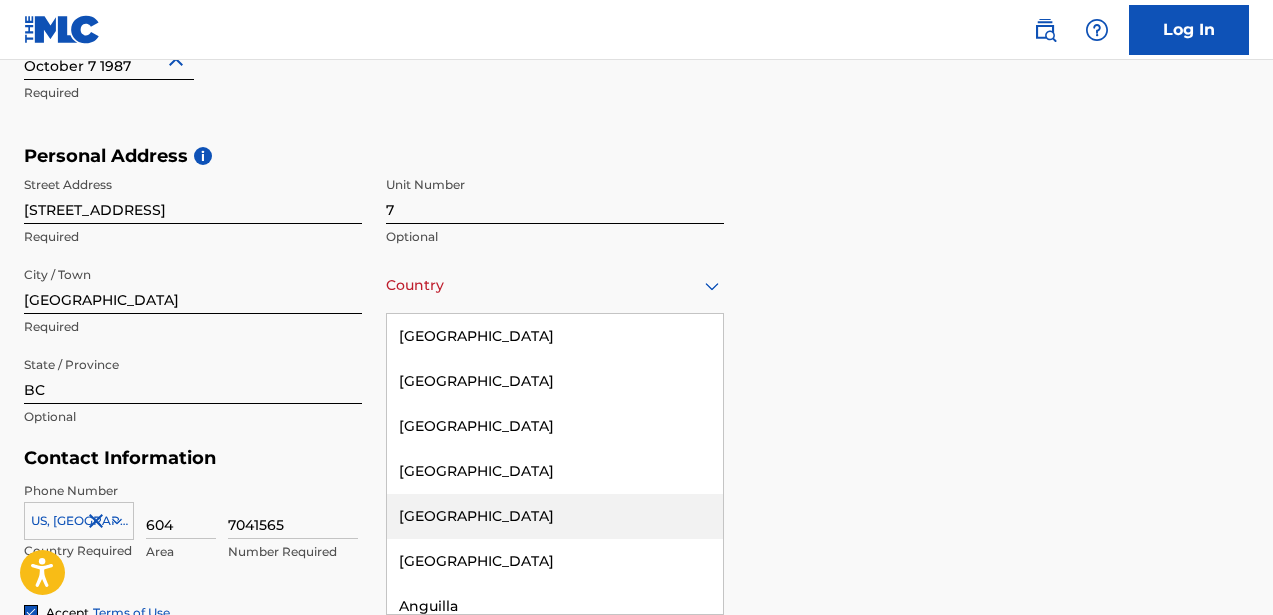 type on "c" 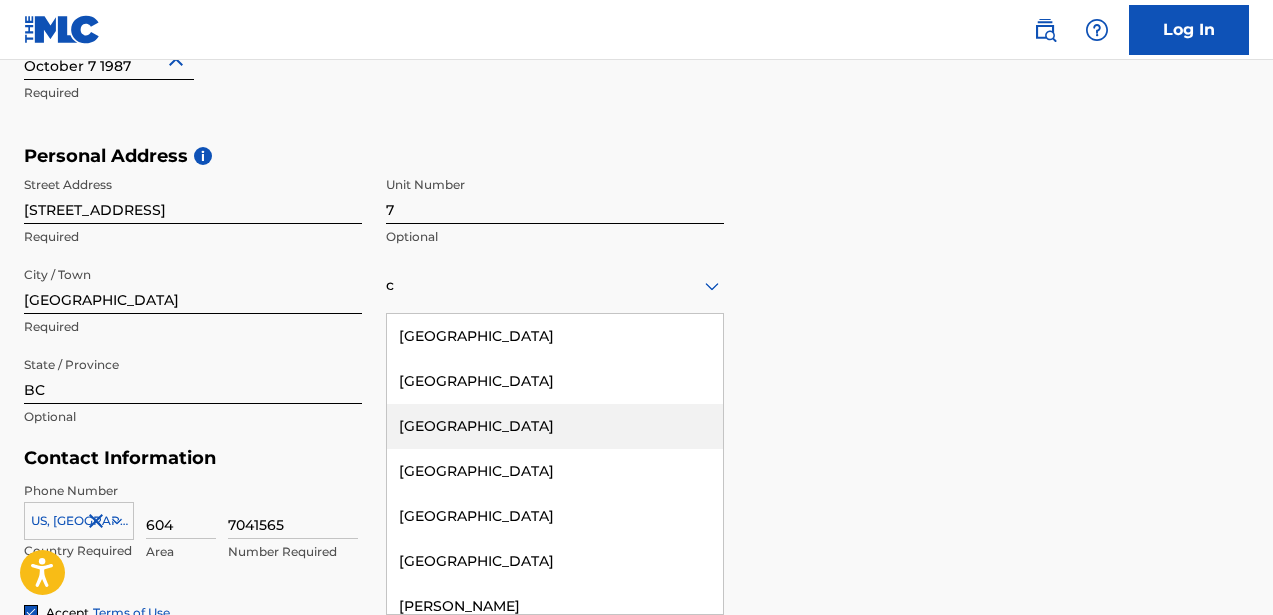 click on "[GEOGRAPHIC_DATA]" at bounding box center (555, 426) 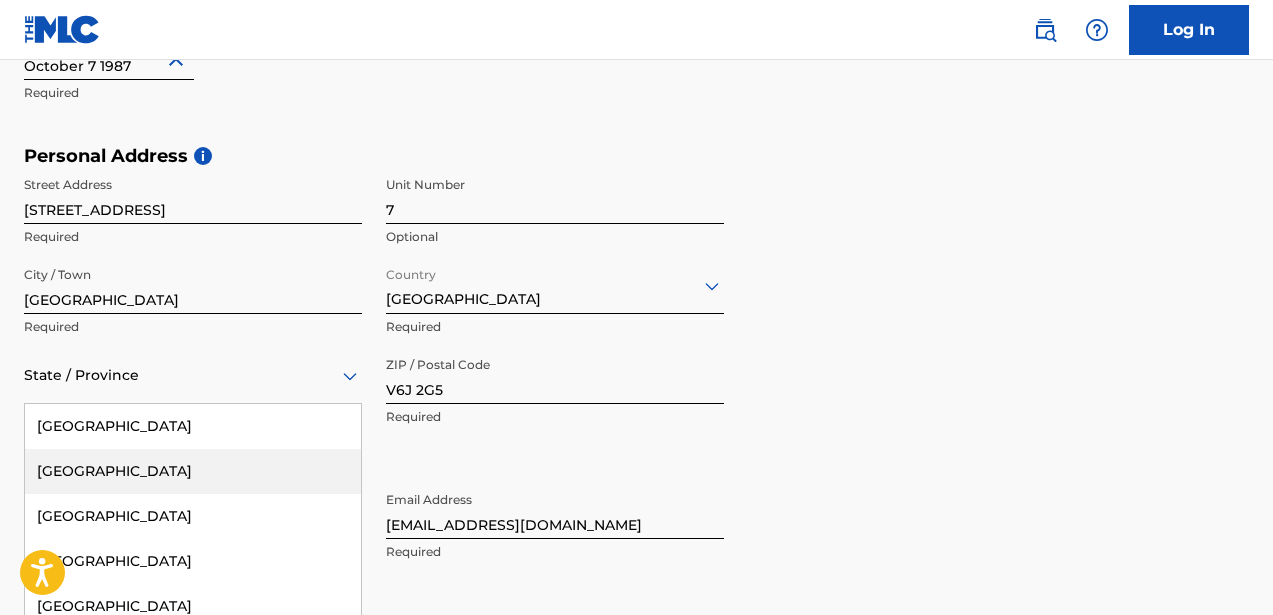 scroll, scrollTop: 693, scrollLeft: 0, axis: vertical 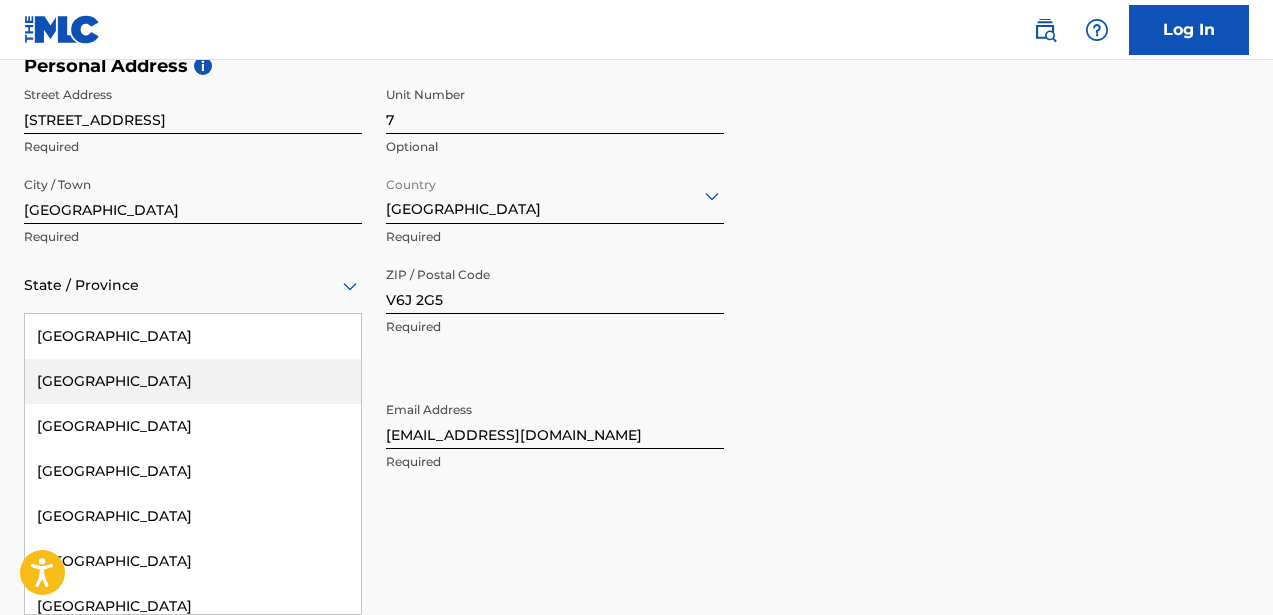 click on "British Columbia, 2 of 13. 13 results available. Use Up and Down to choose options, press Enter to select the currently focused option, press Escape to exit the menu, press Tab to select the option and exit the menu. State / Province Alberta British Columbia Manitoba New Brunswick Newfoundland and Labrador Northwest Territories Nova Scotia Nunavut Ontario Prince Edward Island Quebec Saskatchewan Yukon" at bounding box center [193, 285] 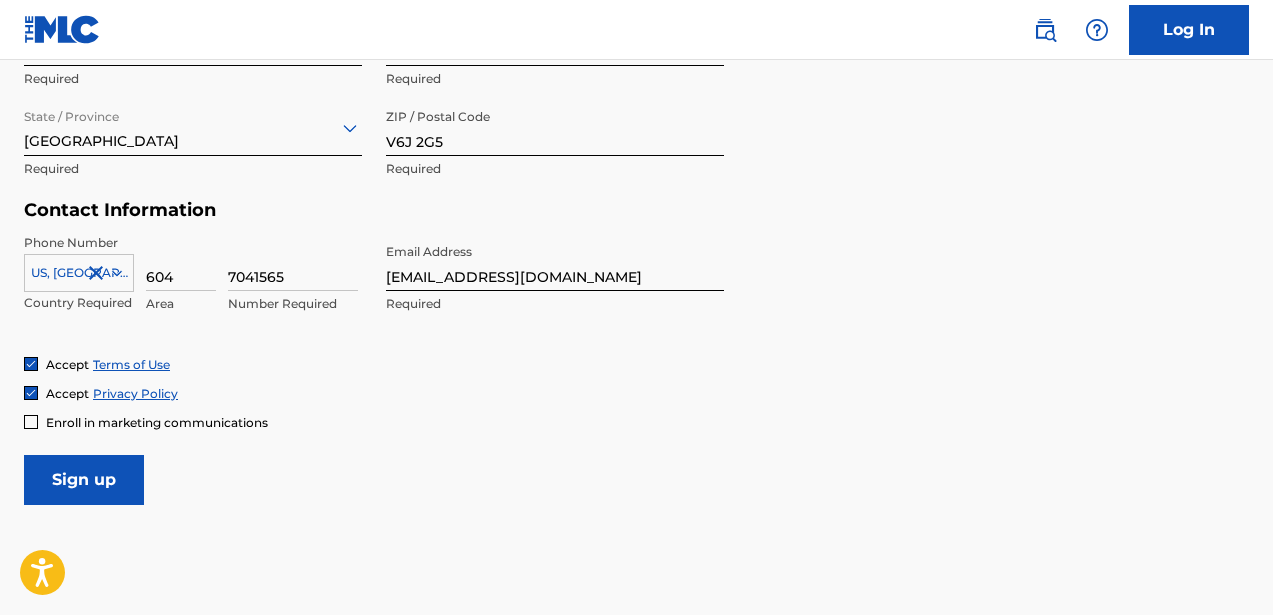 scroll, scrollTop: 948, scrollLeft: 0, axis: vertical 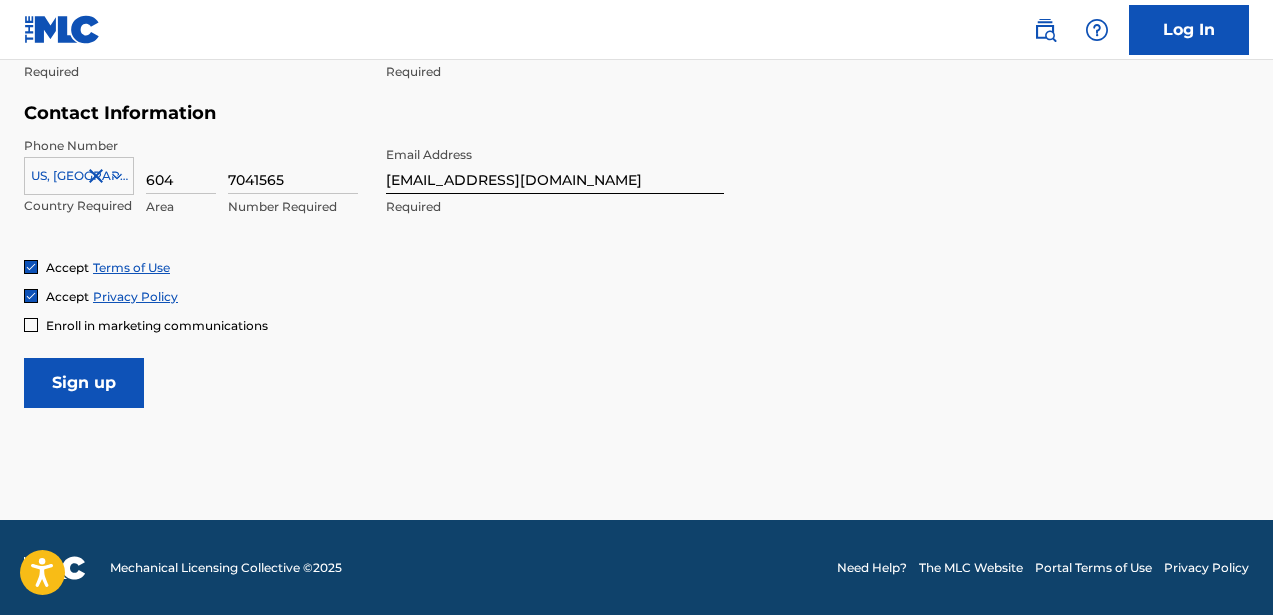 click on "Sign up" at bounding box center [84, 383] 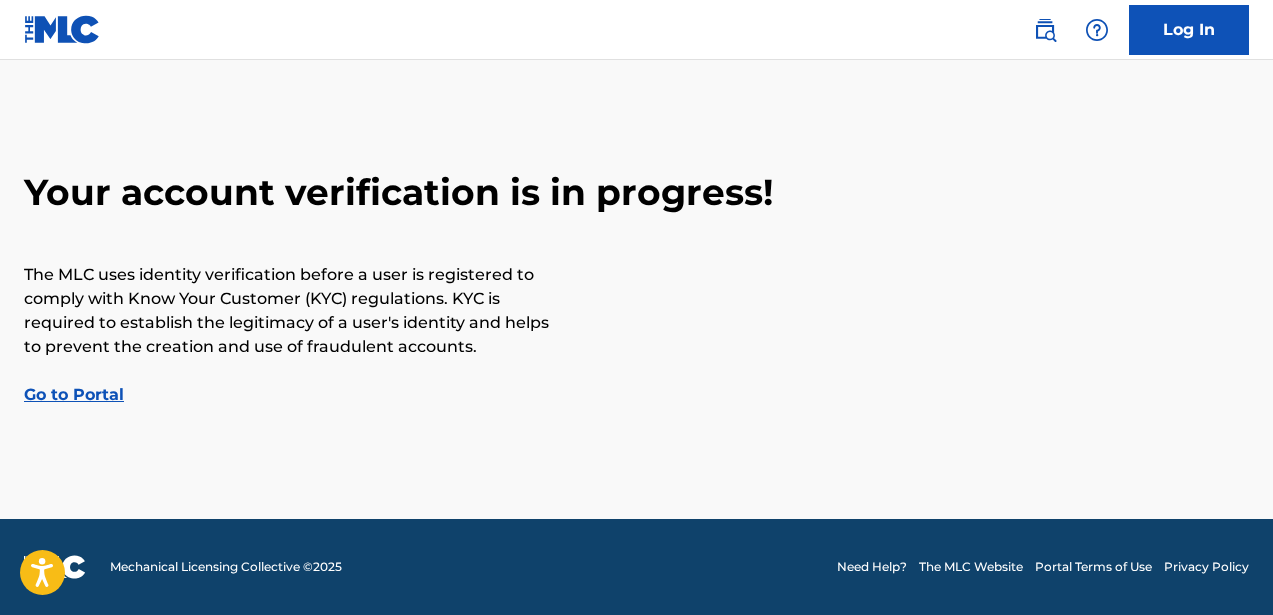 scroll, scrollTop: 0, scrollLeft: 0, axis: both 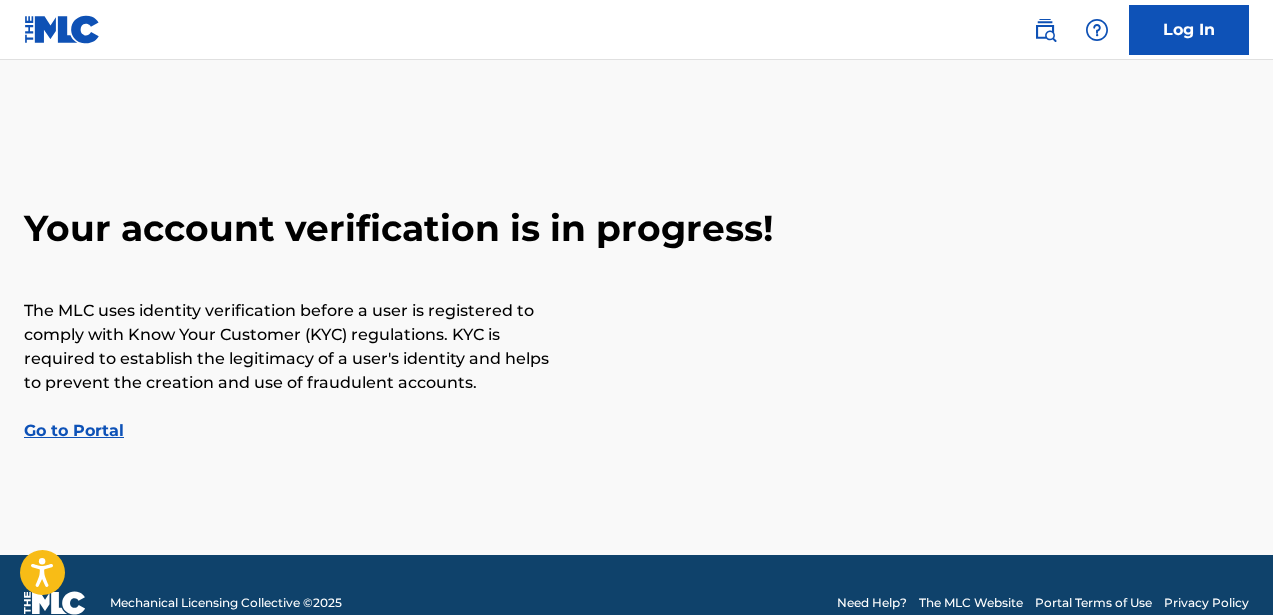 click on "Go to Portal" at bounding box center [74, 430] 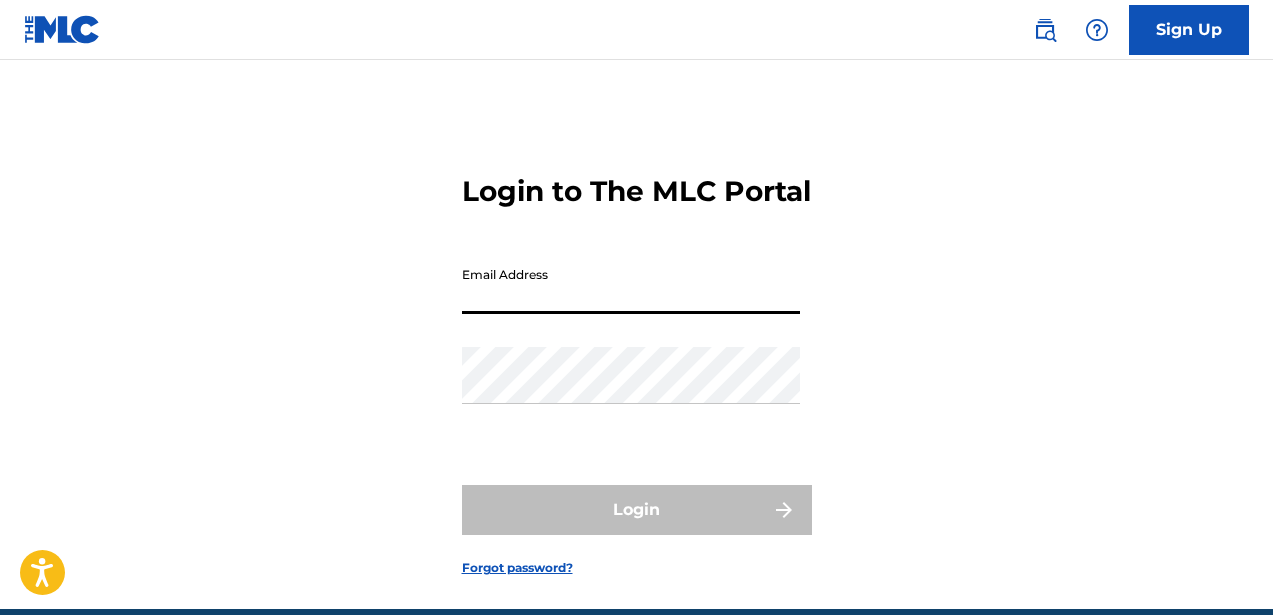 click on "Email Address" at bounding box center [631, 285] 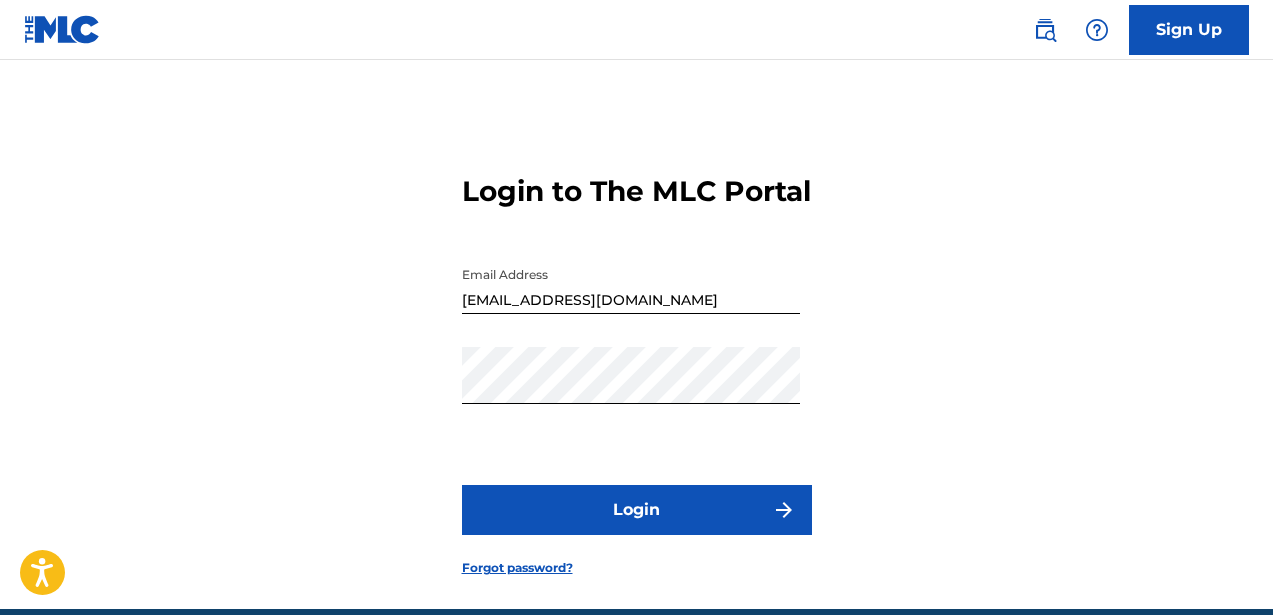 click on "Login" at bounding box center [637, 510] 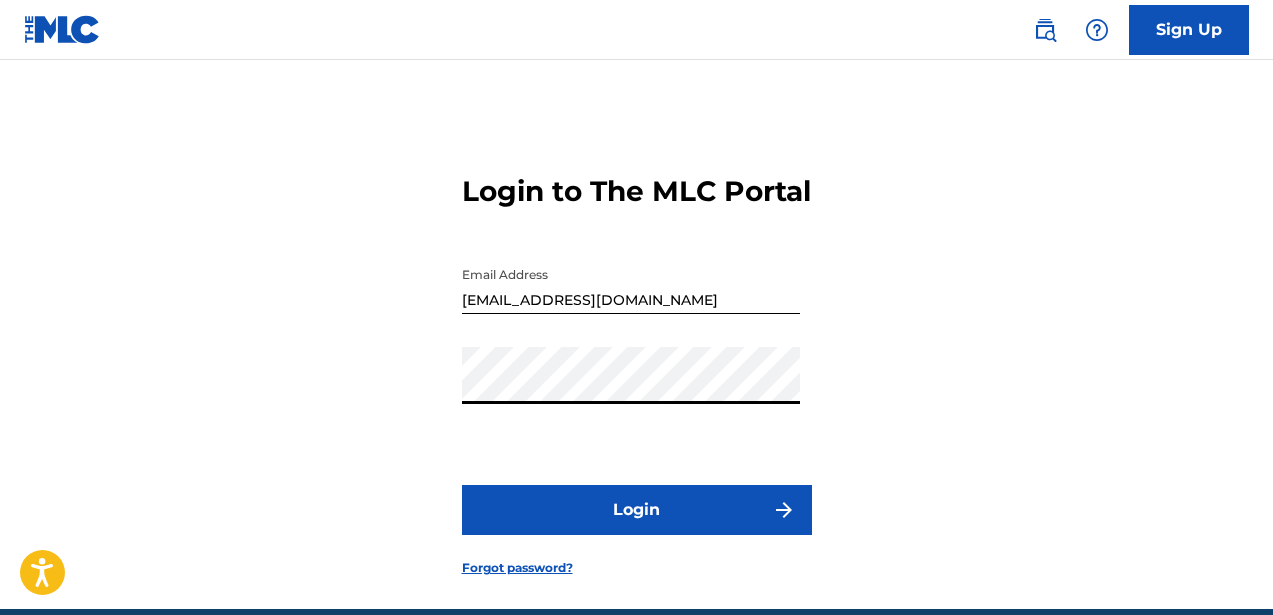 click on "Login" at bounding box center [637, 510] 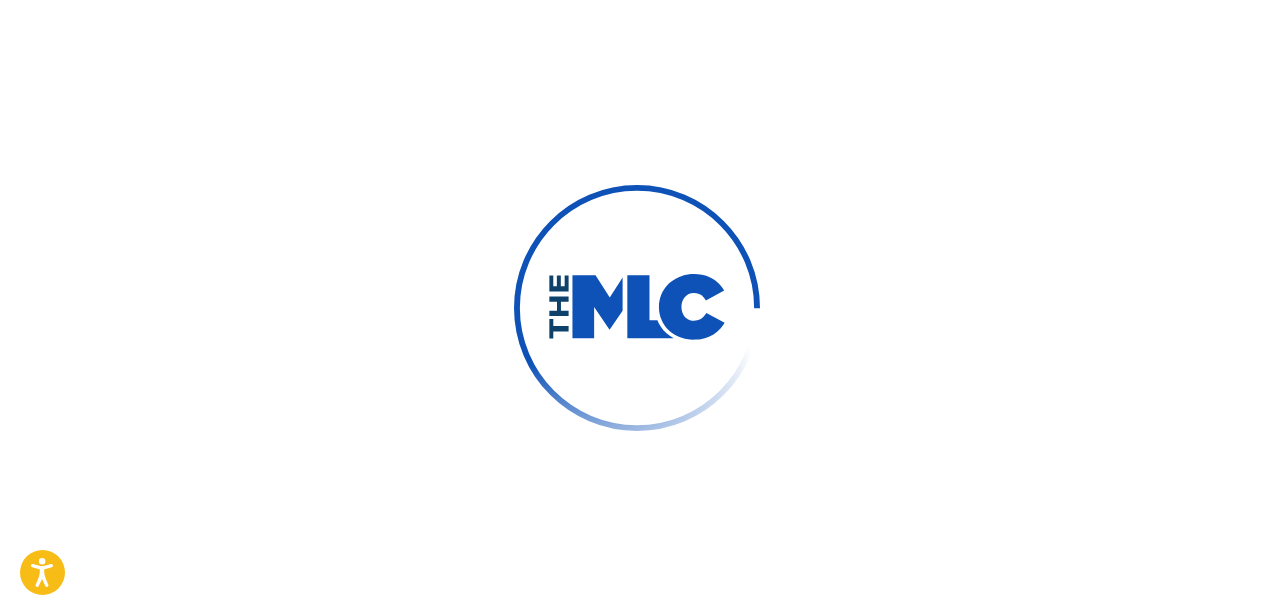 scroll, scrollTop: 0, scrollLeft: 0, axis: both 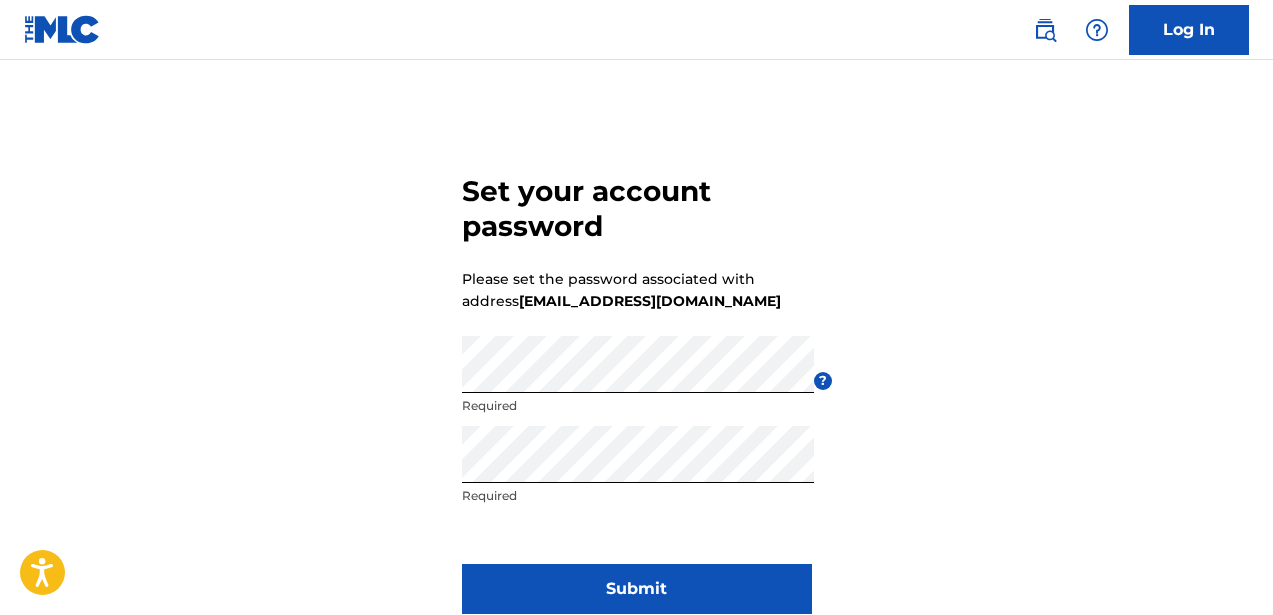 click on "Submit" at bounding box center (637, 589) 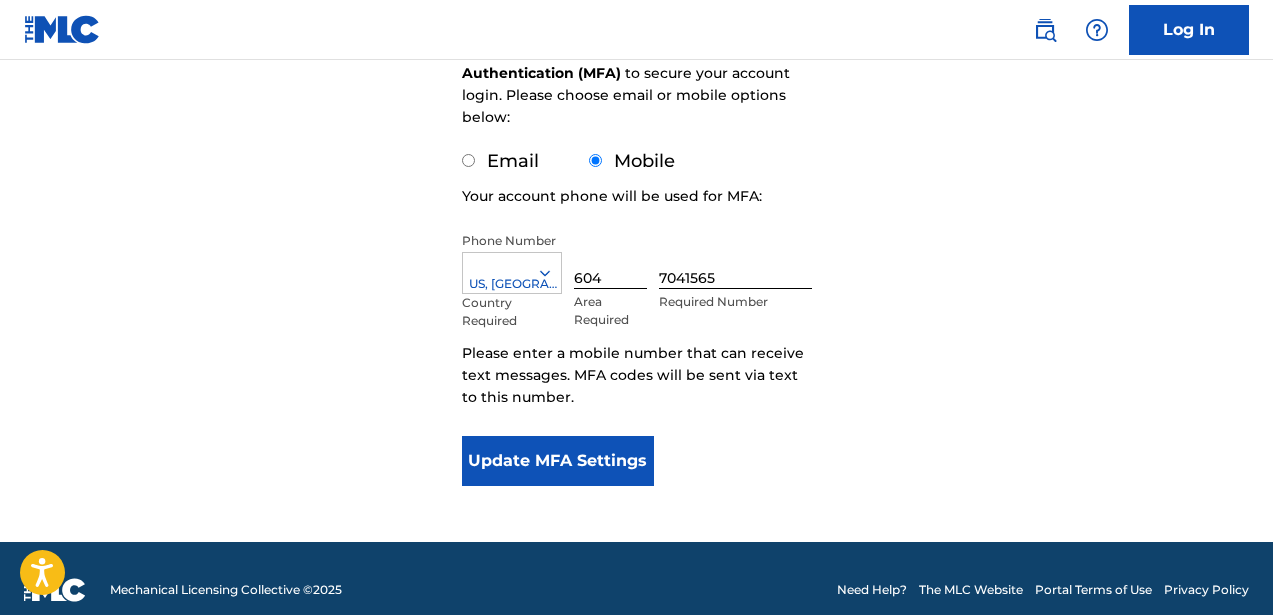 scroll, scrollTop: 335, scrollLeft: 0, axis: vertical 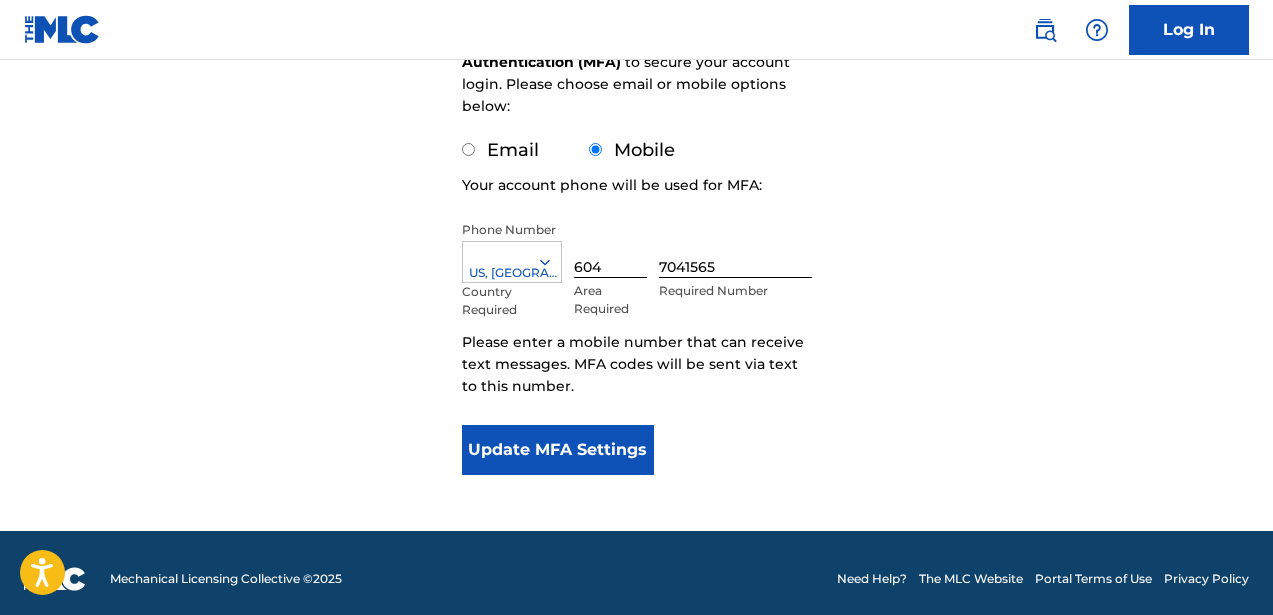 click on "Update MFA Settings" at bounding box center [558, 450] 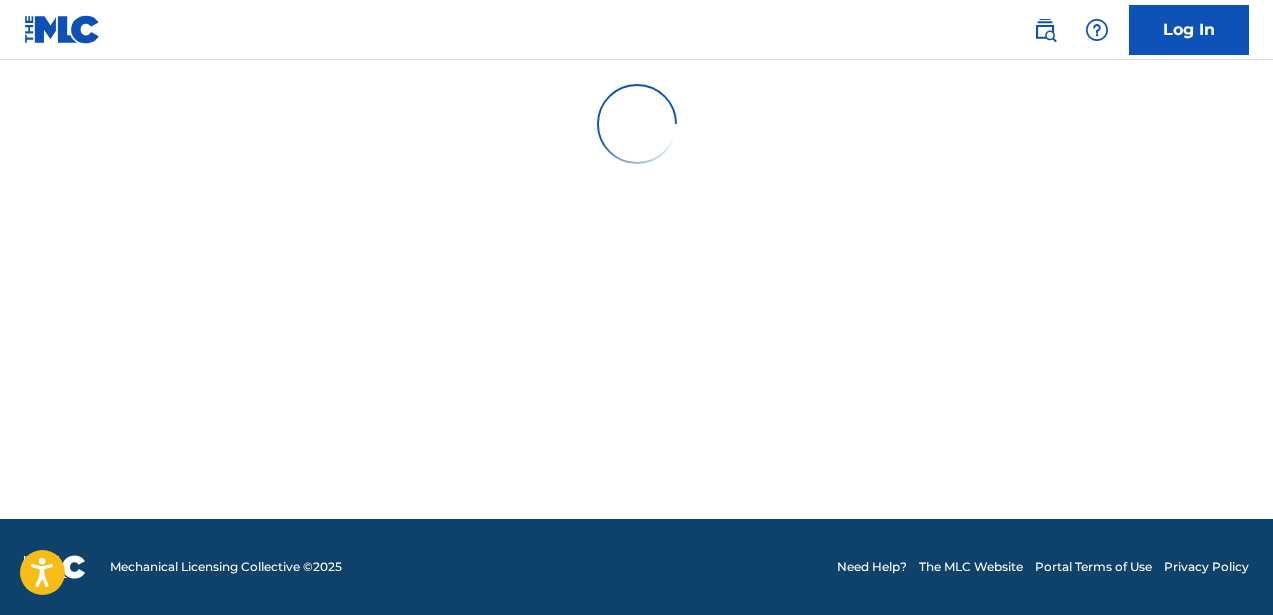 scroll, scrollTop: 0, scrollLeft: 0, axis: both 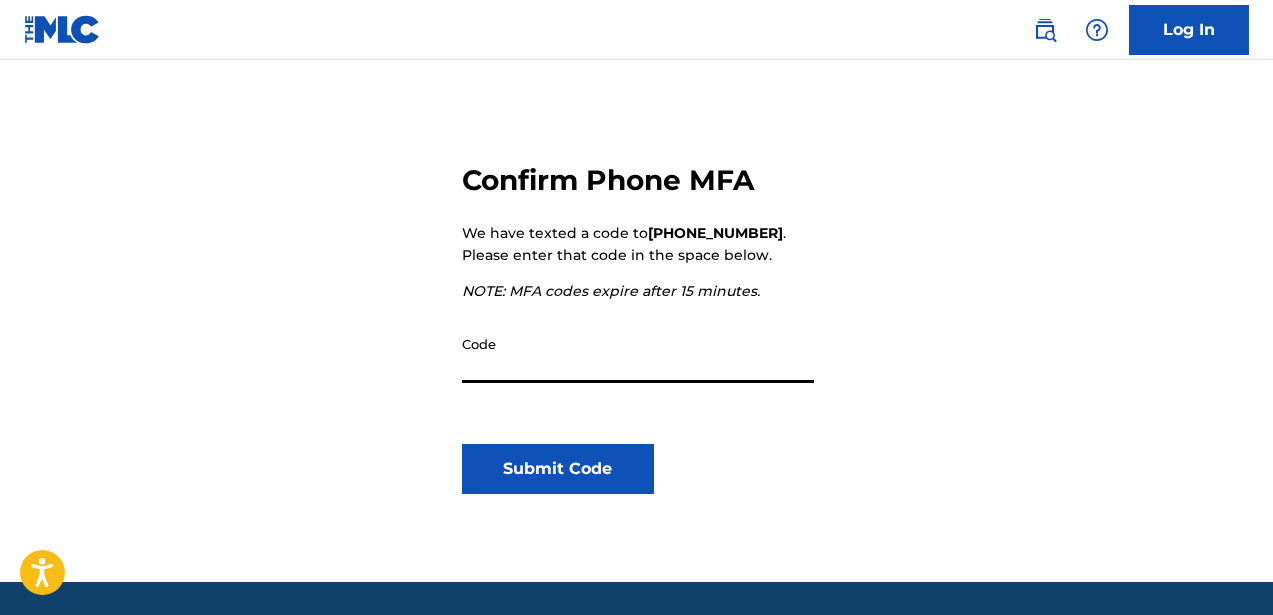 click on "Code" at bounding box center [638, 354] 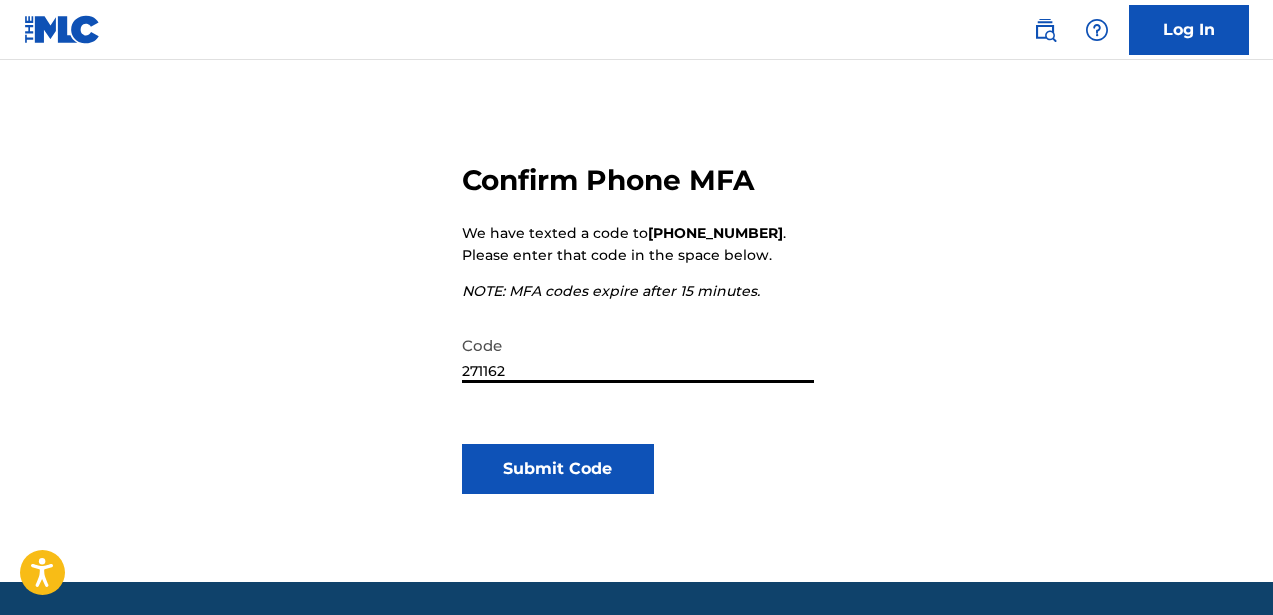 type on "271162" 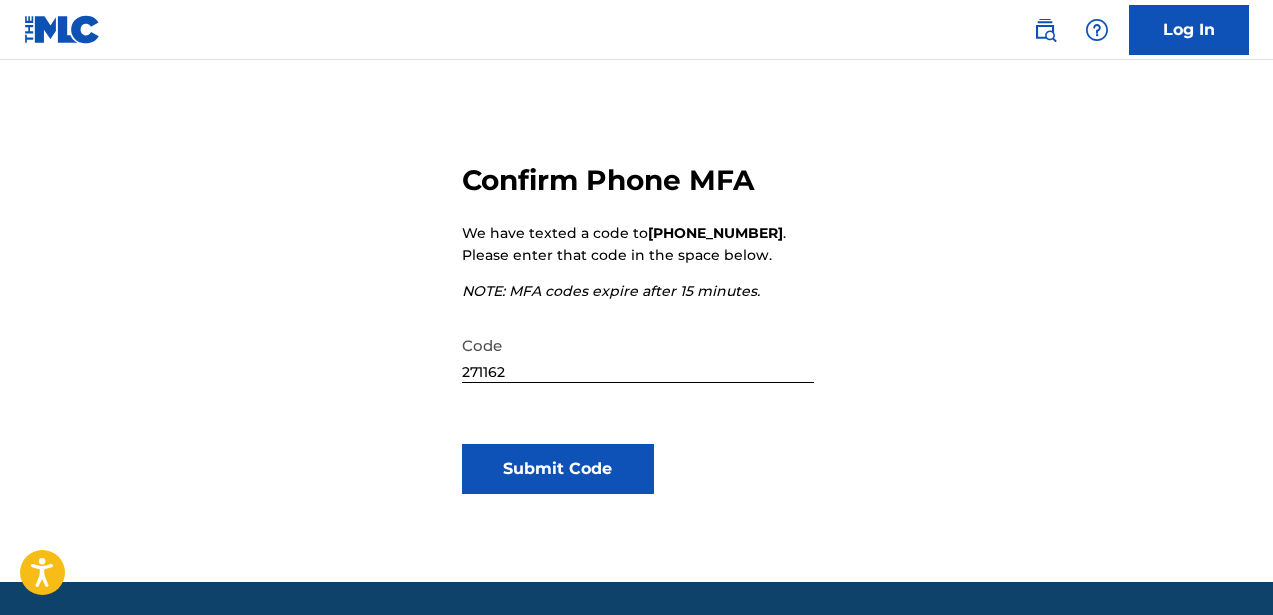 click on "Submit Code" at bounding box center (558, 469) 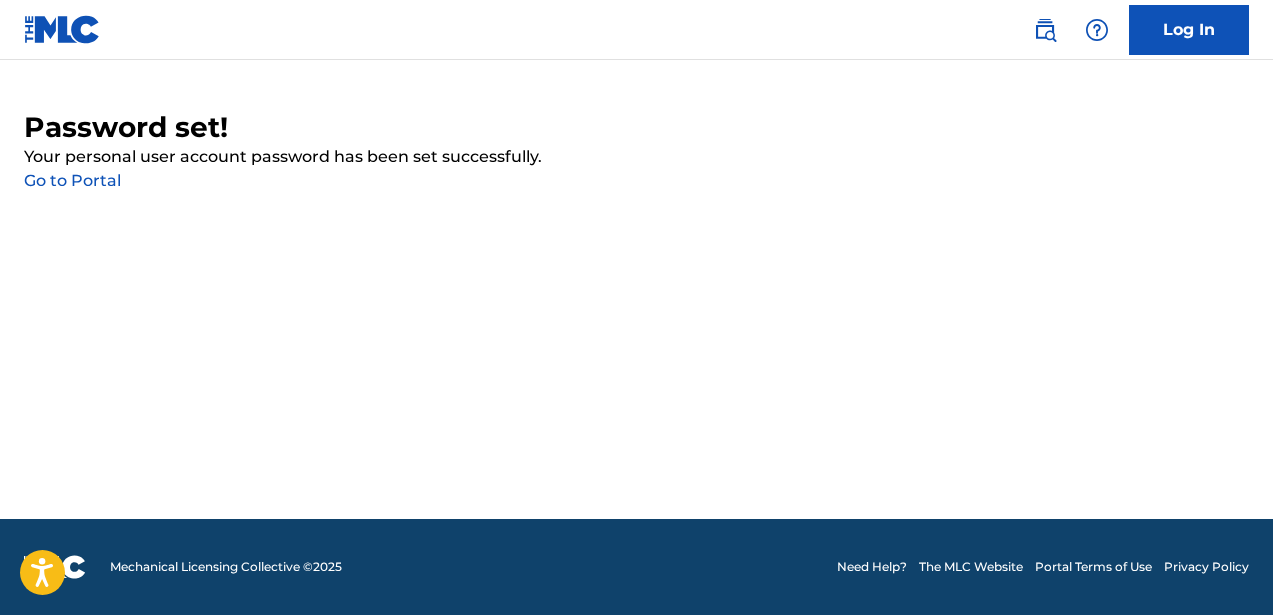 click on "Go to Portal" at bounding box center (72, 180) 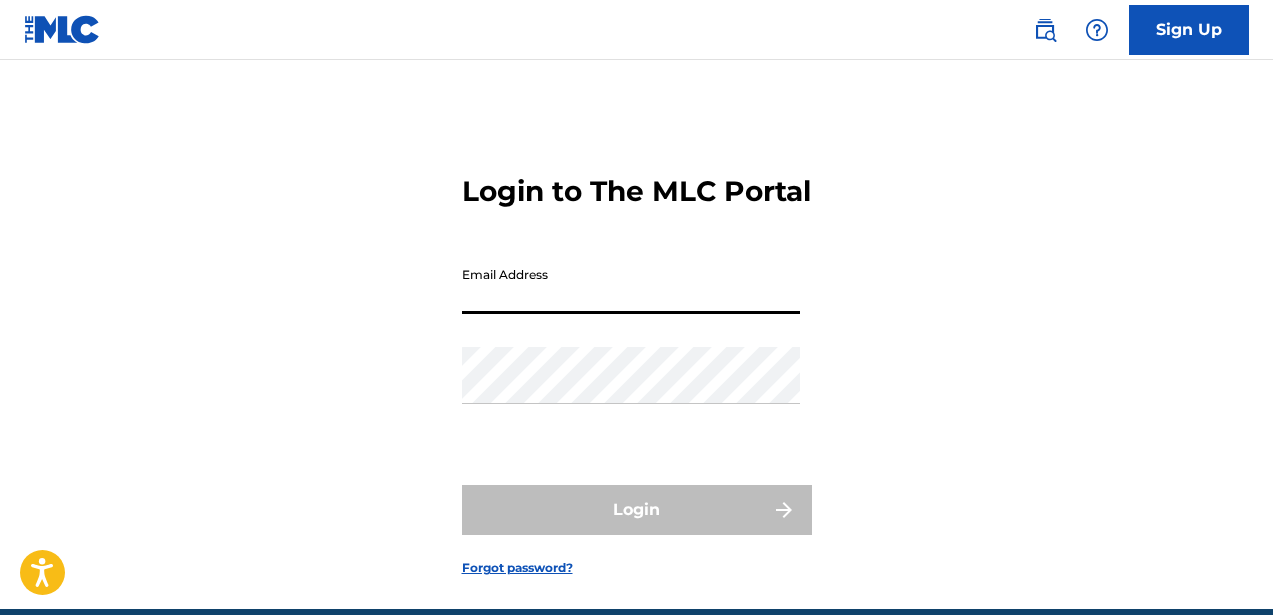 click on "Email Address" at bounding box center (631, 285) 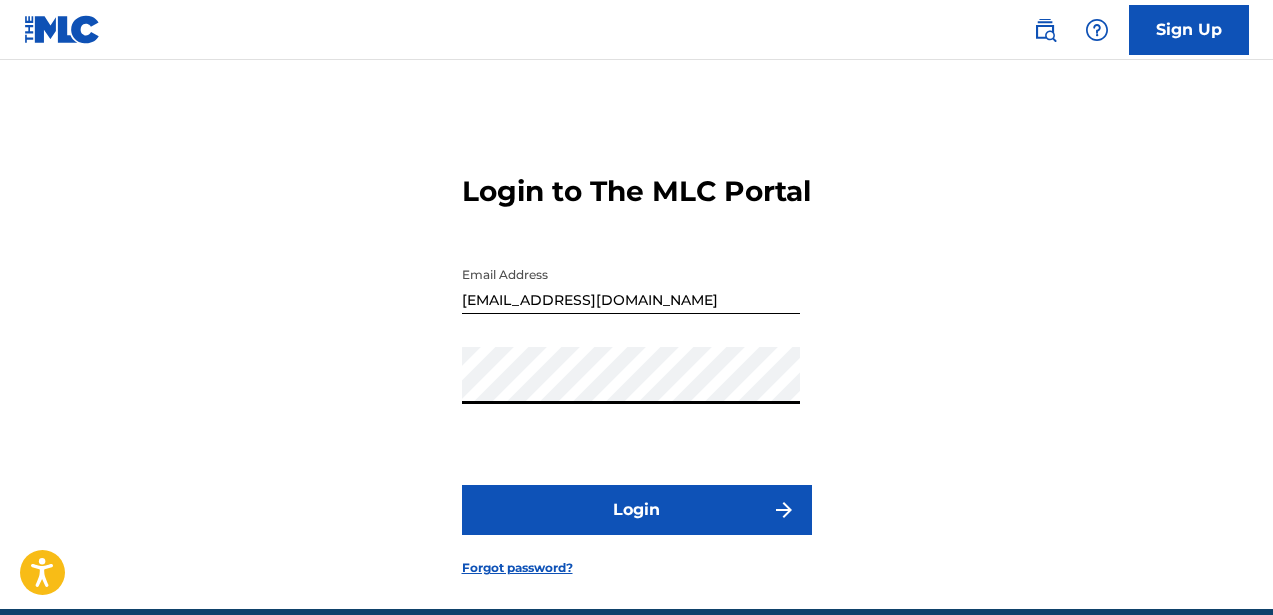 click on "Login" at bounding box center [637, 510] 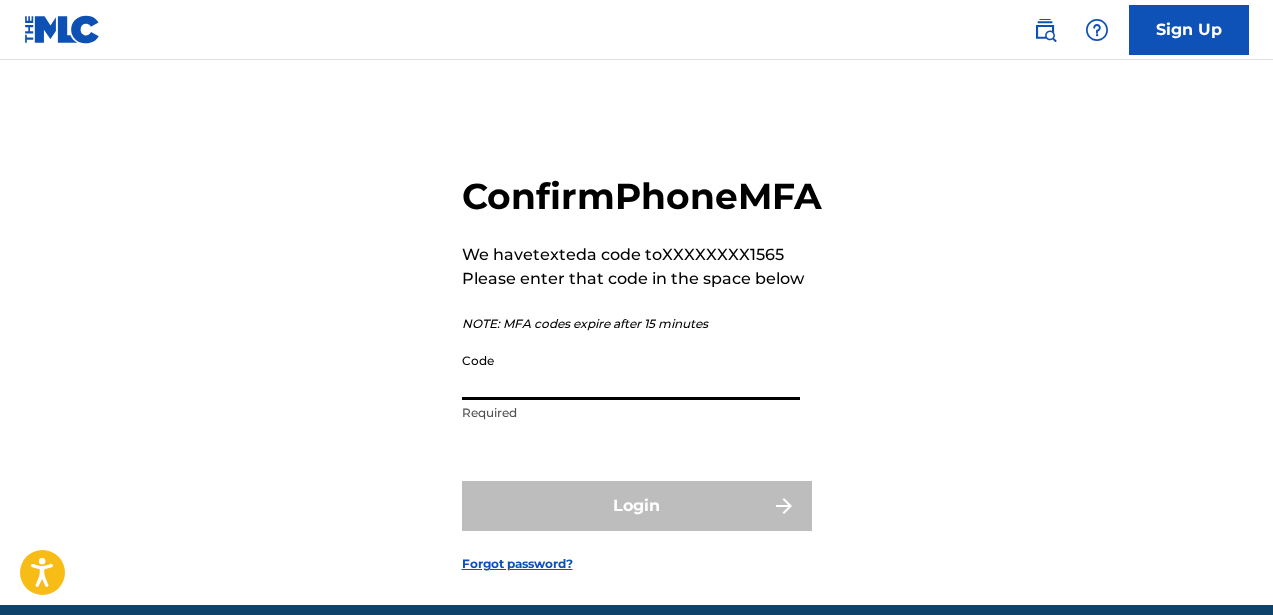 click on "Code" at bounding box center [631, 371] 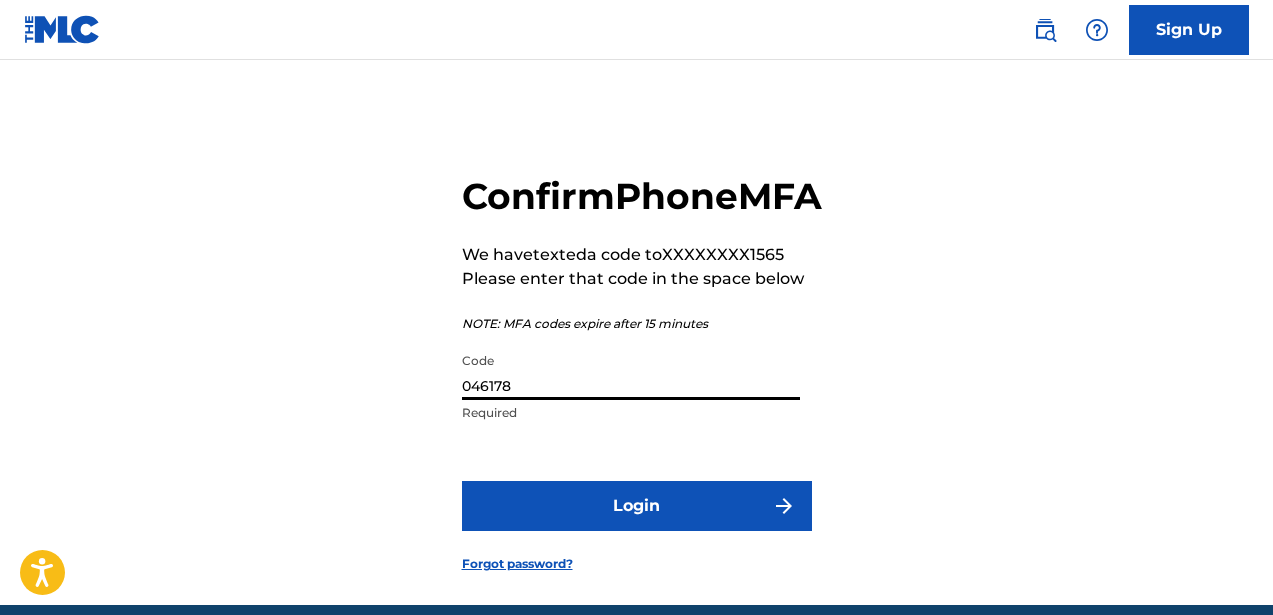 type on "046178" 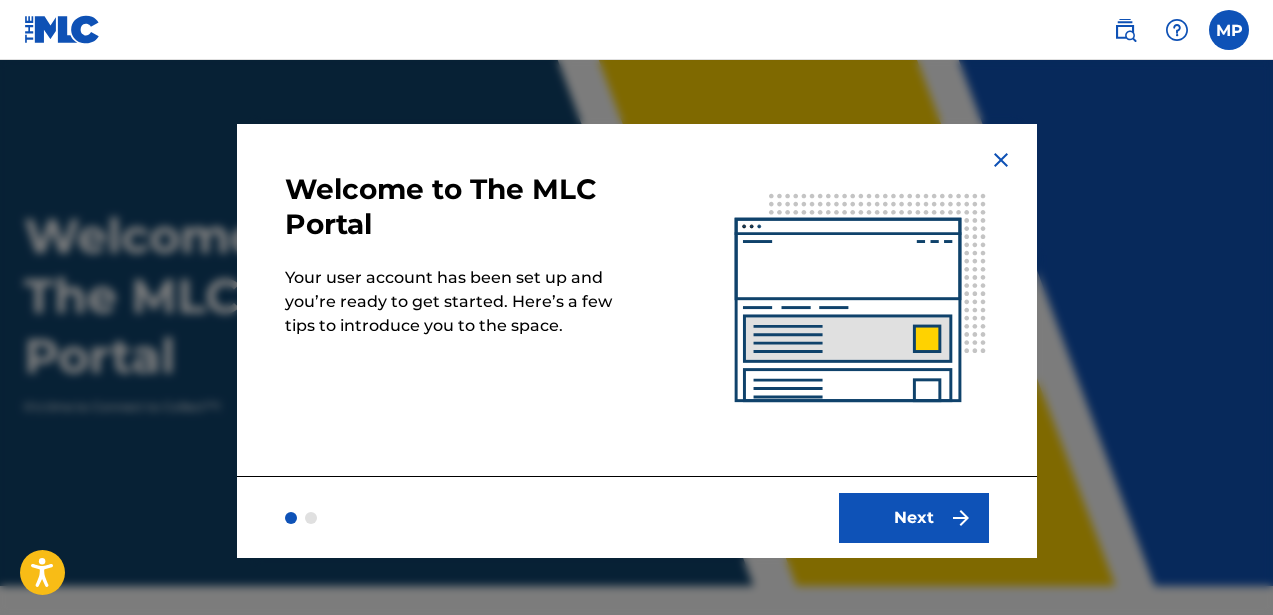 scroll, scrollTop: 0, scrollLeft: 0, axis: both 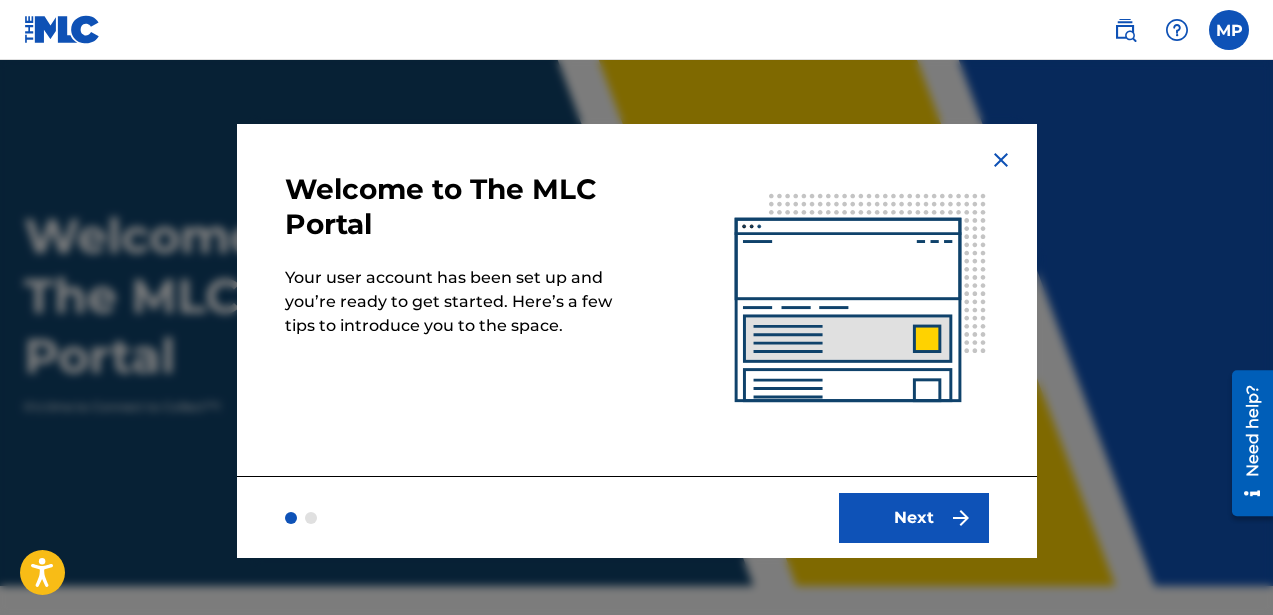 click on "Next" at bounding box center (914, 518) 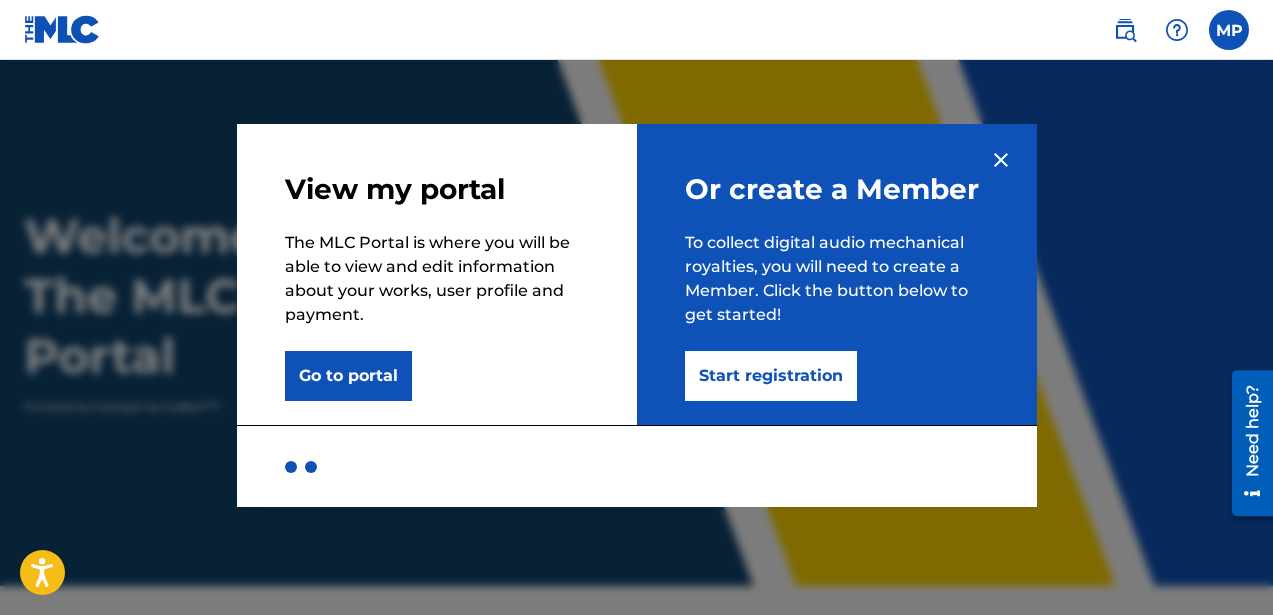 click on "Start registration" at bounding box center (771, 376) 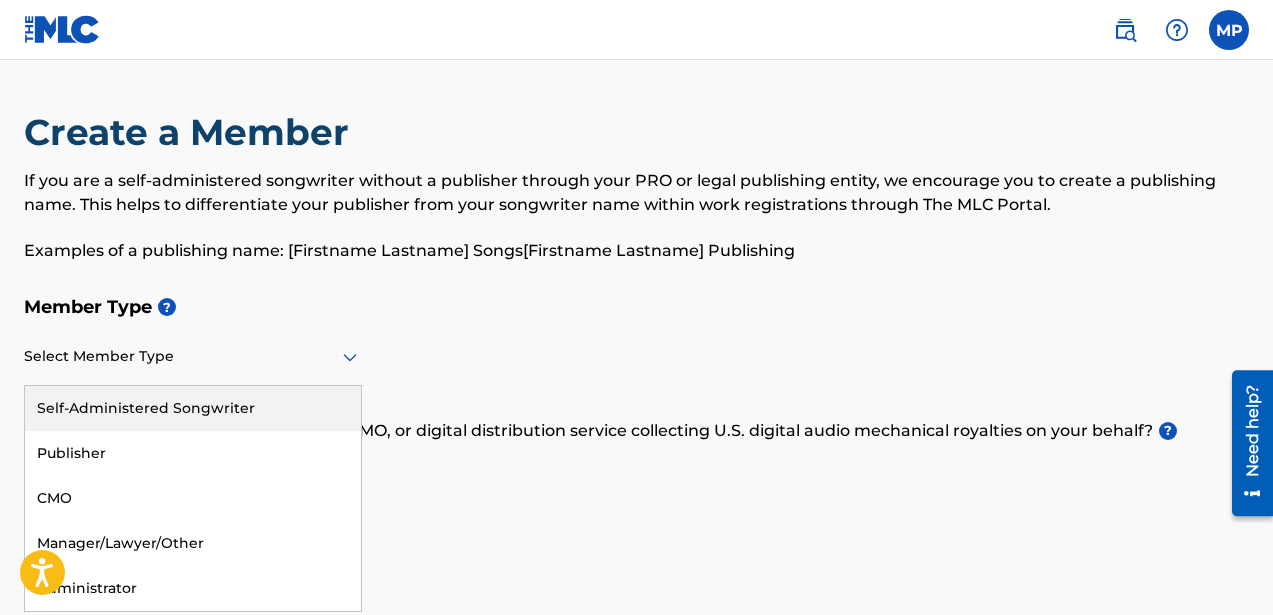 click on "Select Member Type" at bounding box center (193, 357) 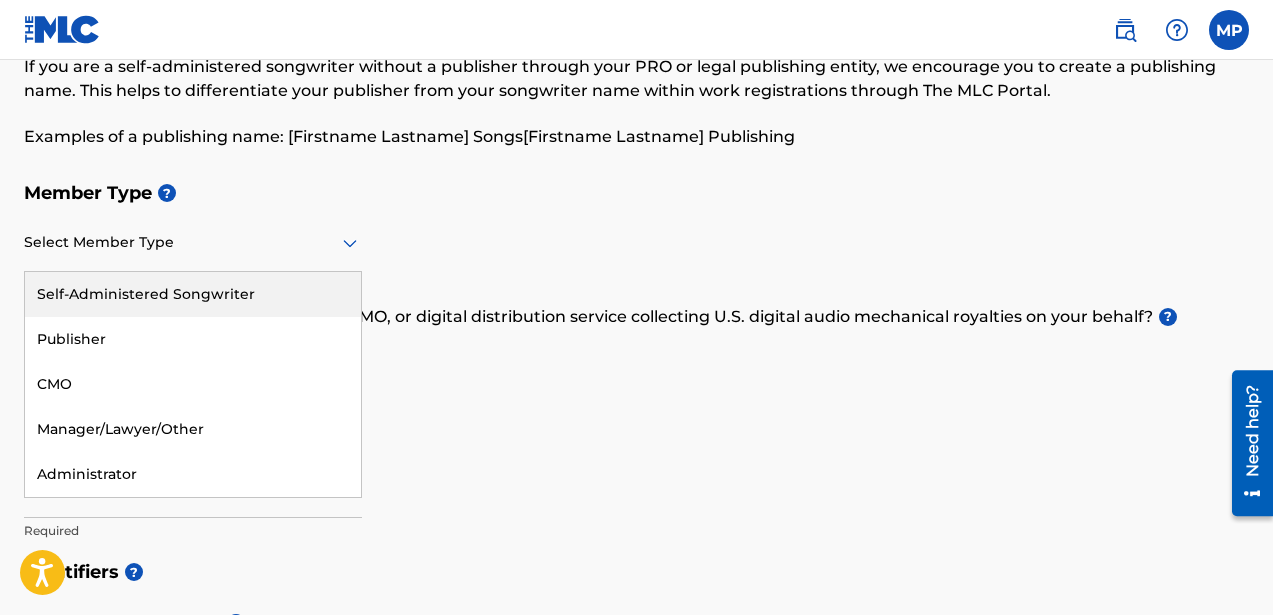 scroll, scrollTop: 129, scrollLeft: 0, axis: vertical 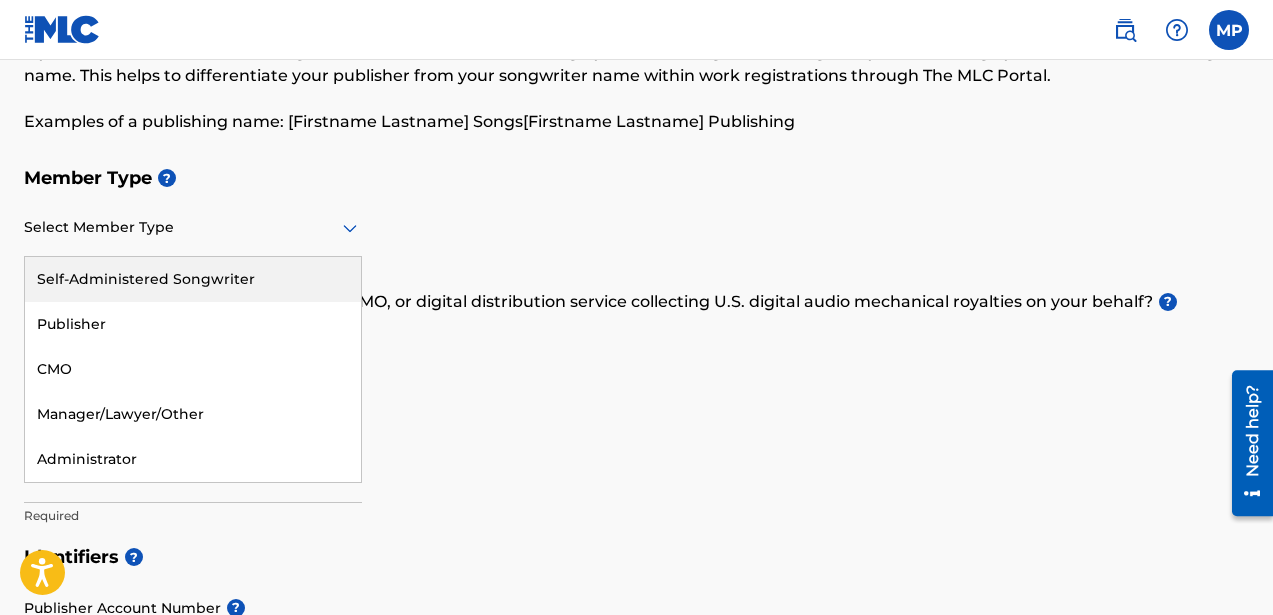 click on "Self-Administered Songwriter" at bounding box center (193, 279) 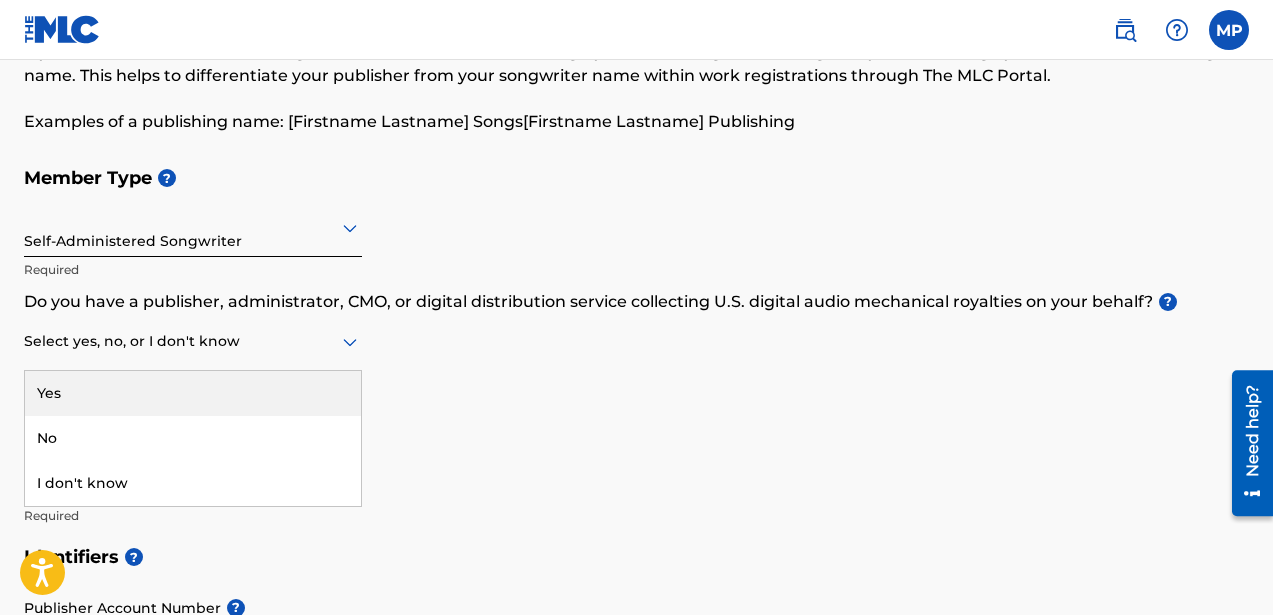 click at bounding box center [193, 341] 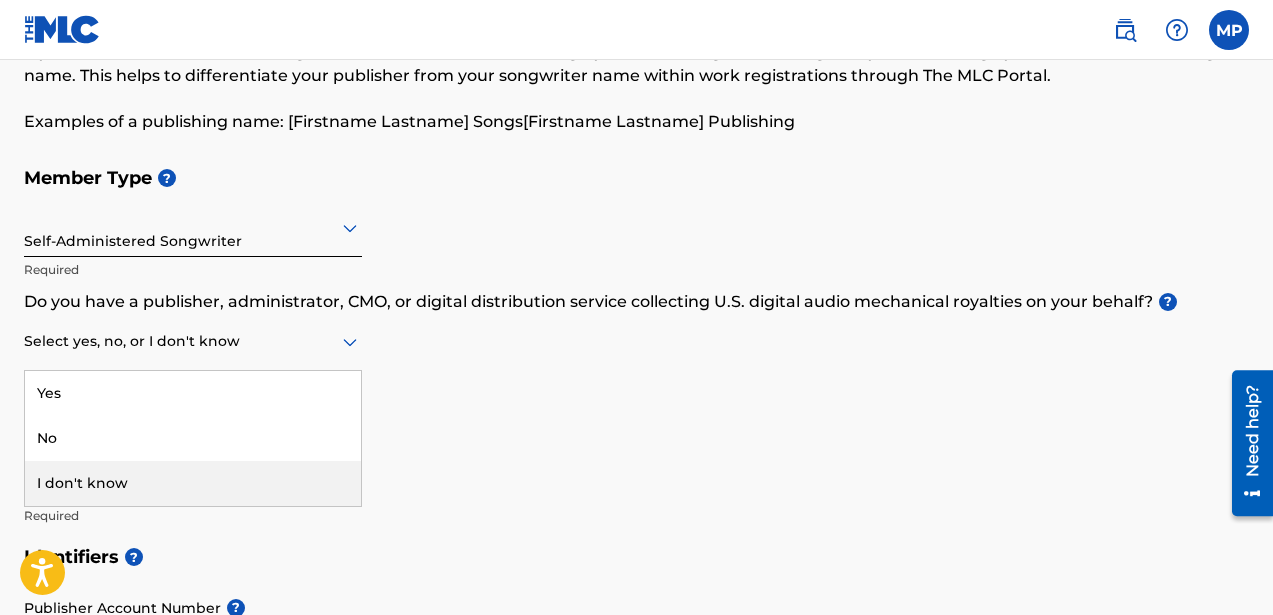 click on "I don't know" at bounding box center (193, 483) 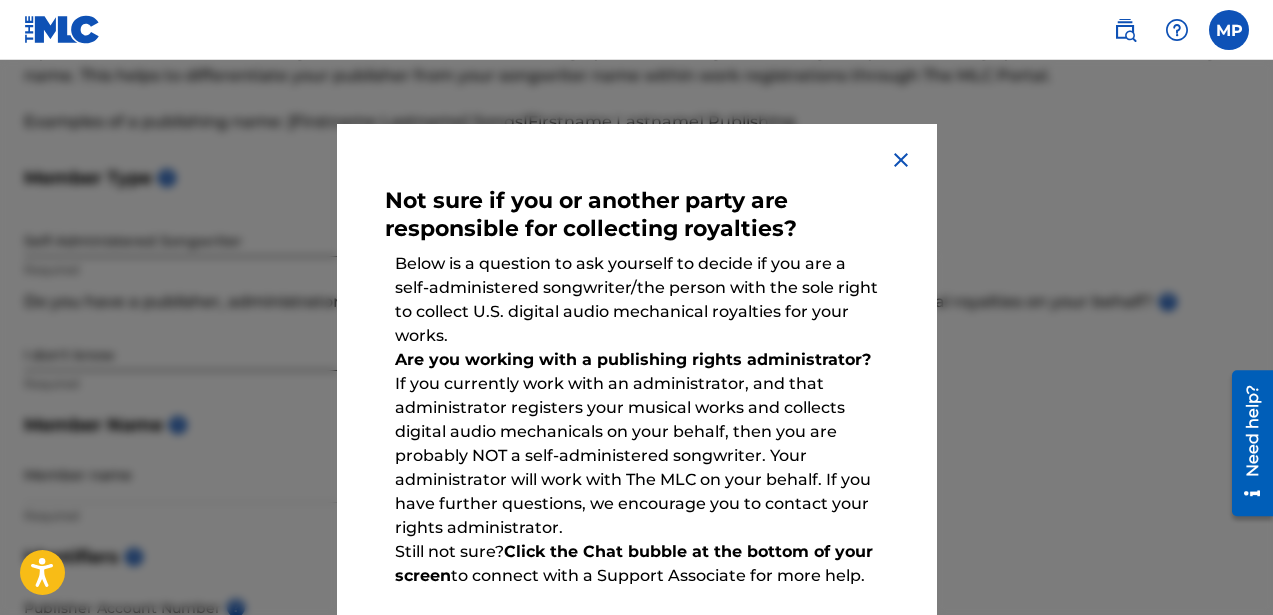 click at bounding box center [901, 160] 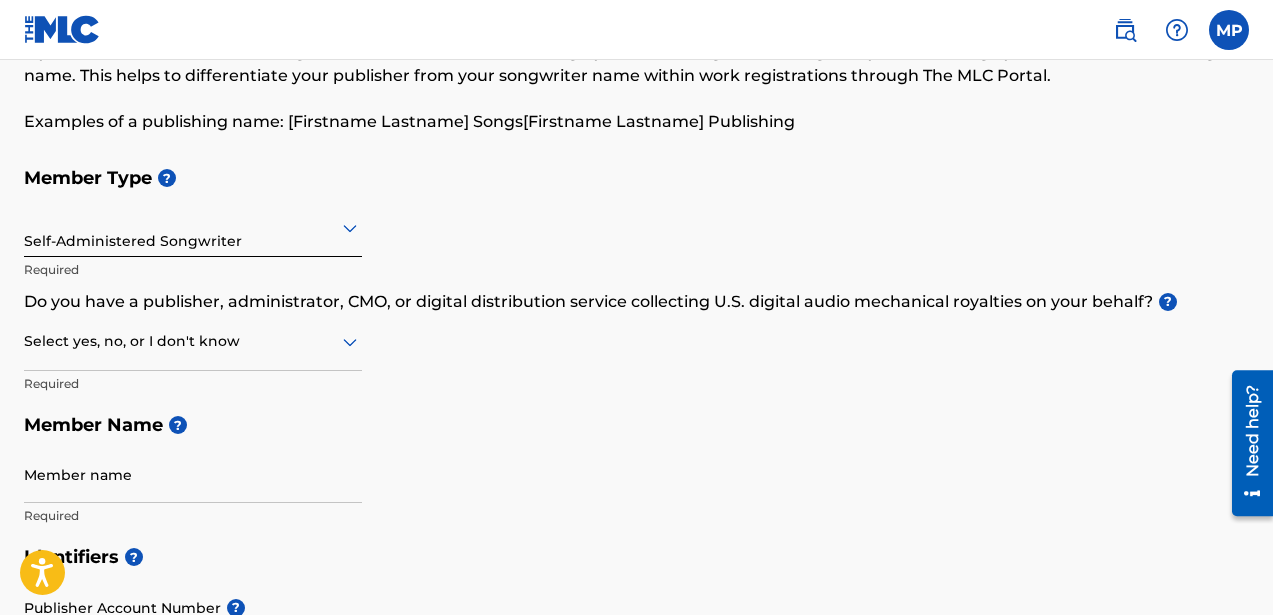 click at bounding box center [193, 341] 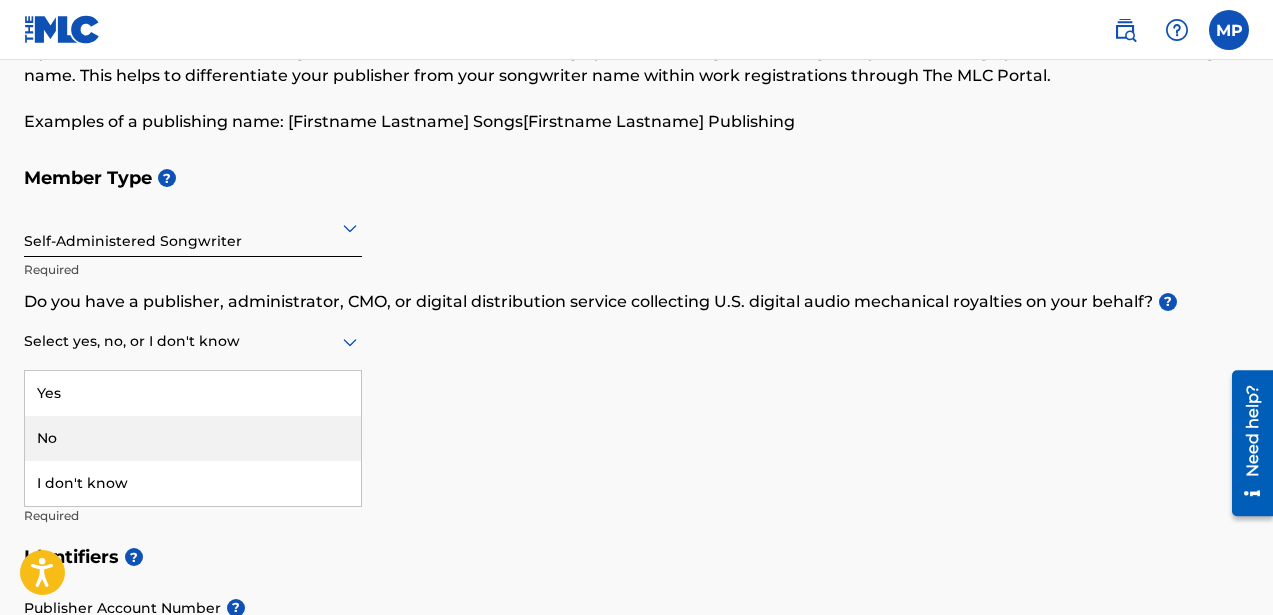 click on "No" at bounding box center (193, 438) 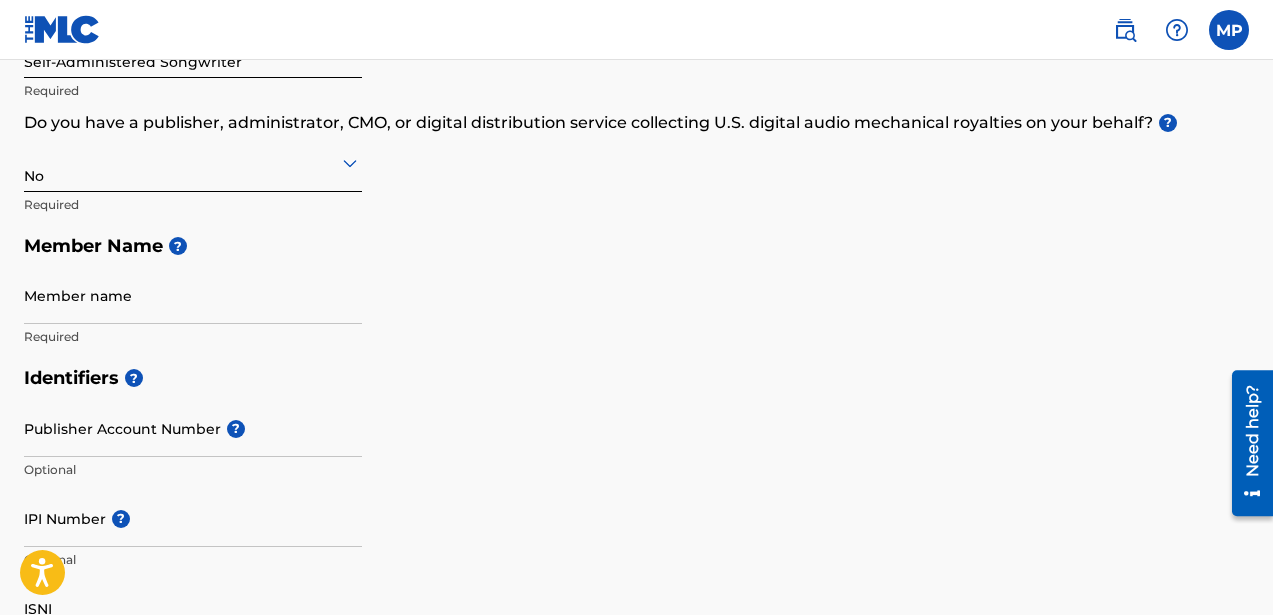 scroll, scrollTop: 311, scrollLeft: 0, axis: vertical 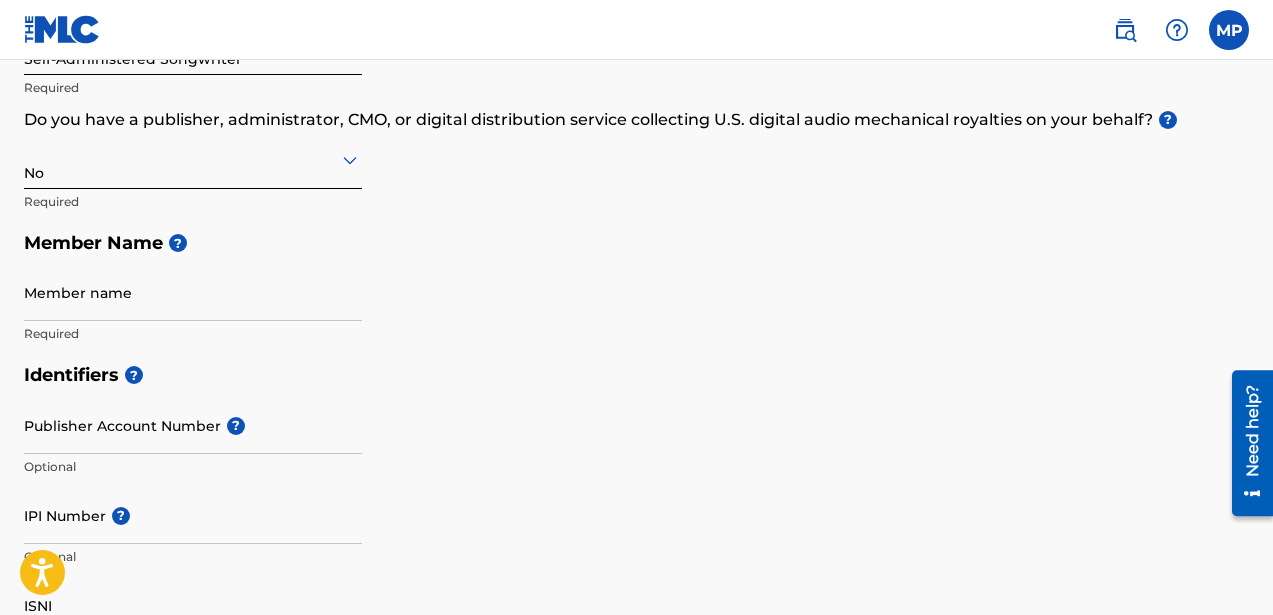 click on "Member name" at bounding box center (193, 292) 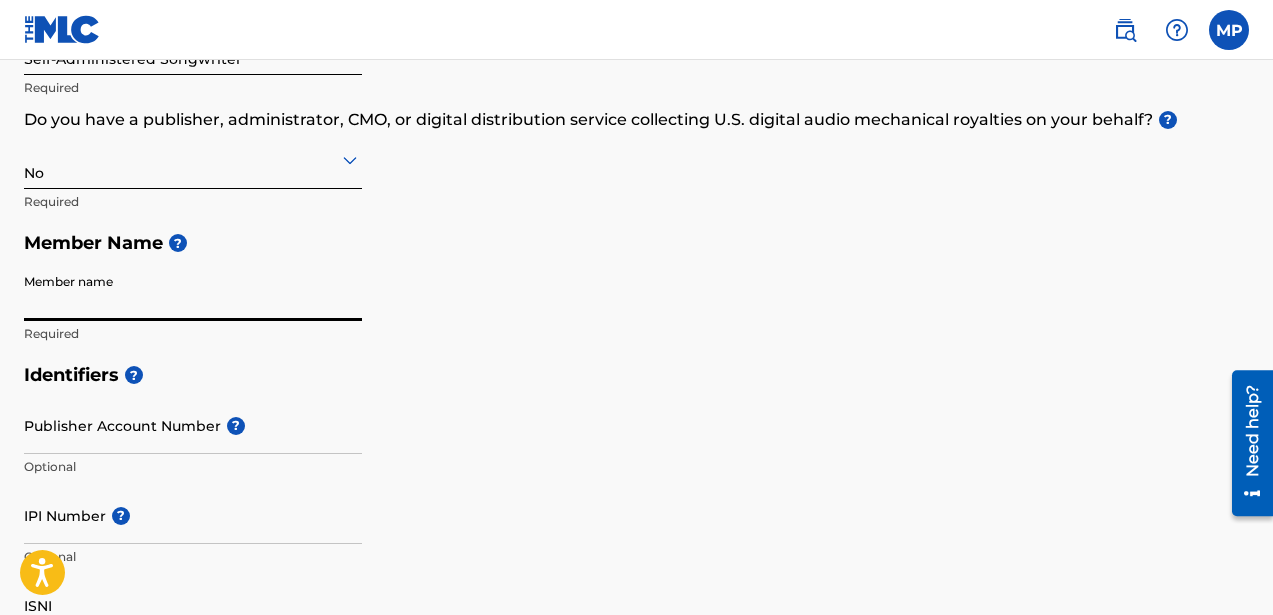 type on "[PERSON_NAME]" 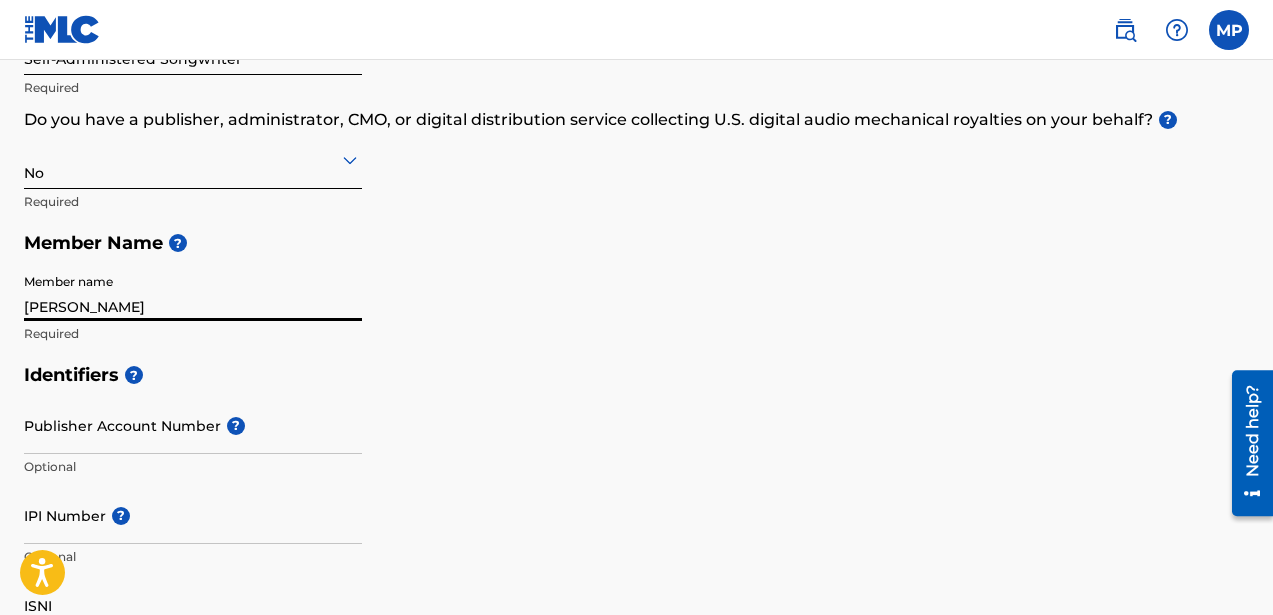 type on "[STREET_ADDRESS]" 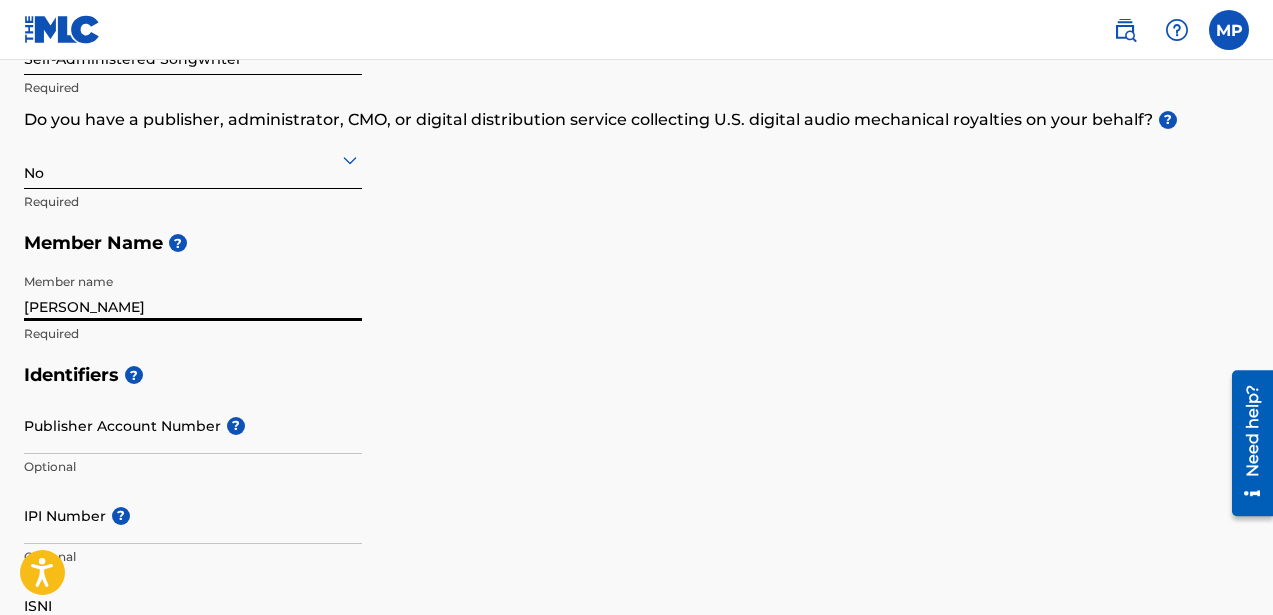 click on "[PERSON_NAME]" at bounding box center (193, 292) 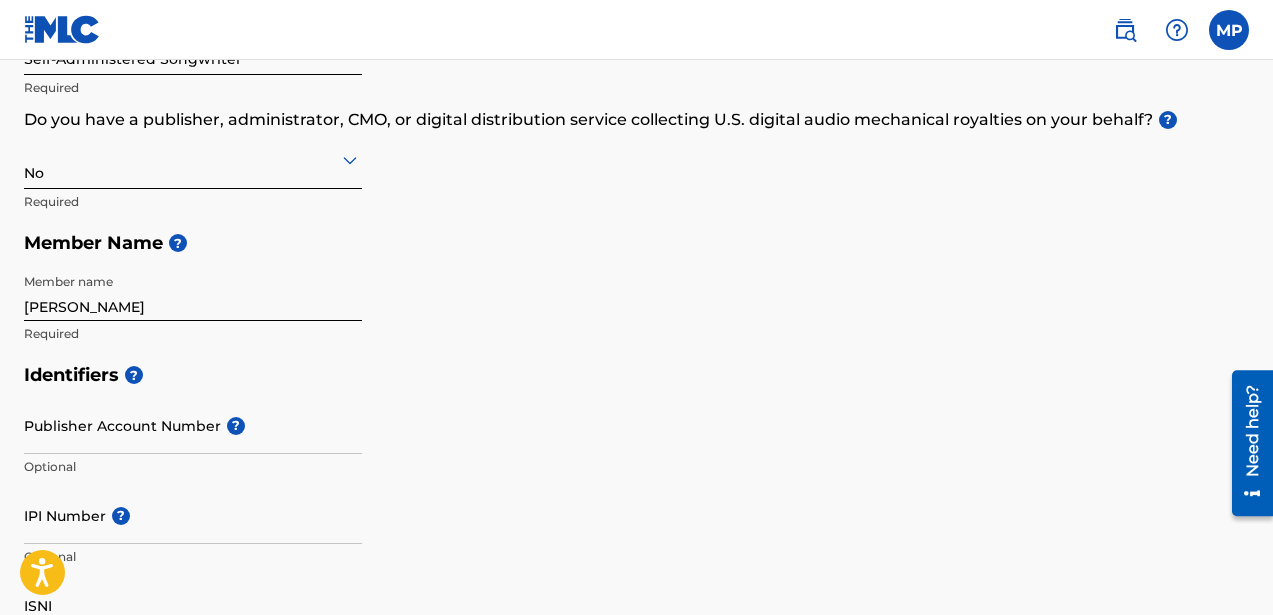 click on "Publisher Account Number ?" at bounding box center [193, 425] 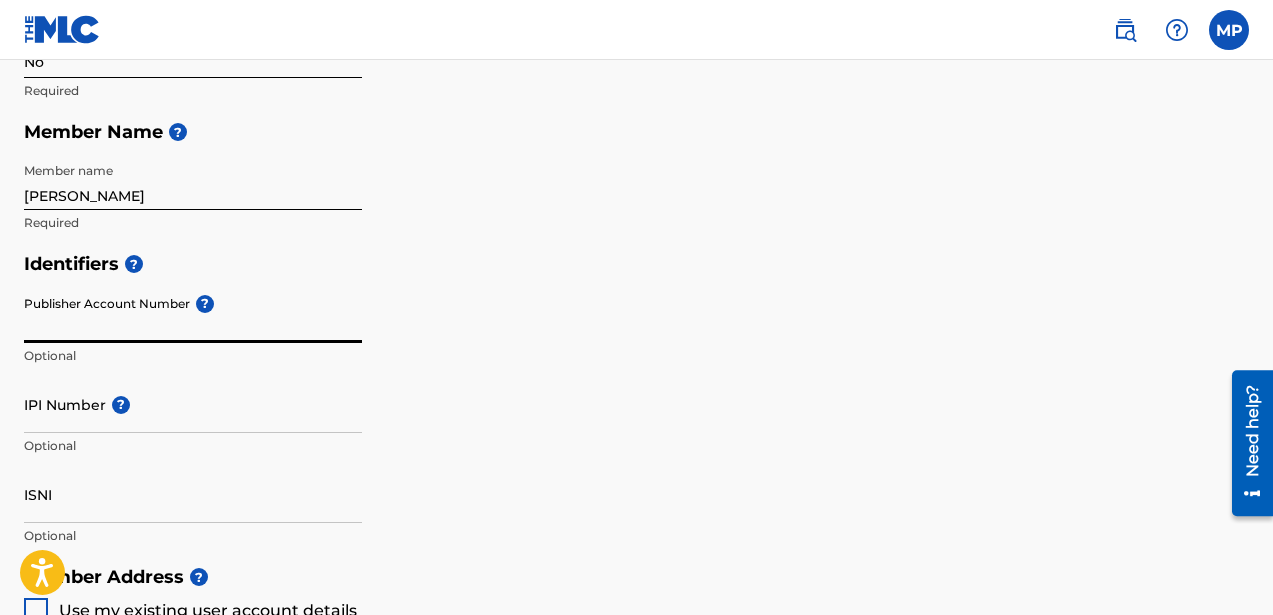 scroll, scrollTop: 429, scrollLeft: 0, axis: vertical 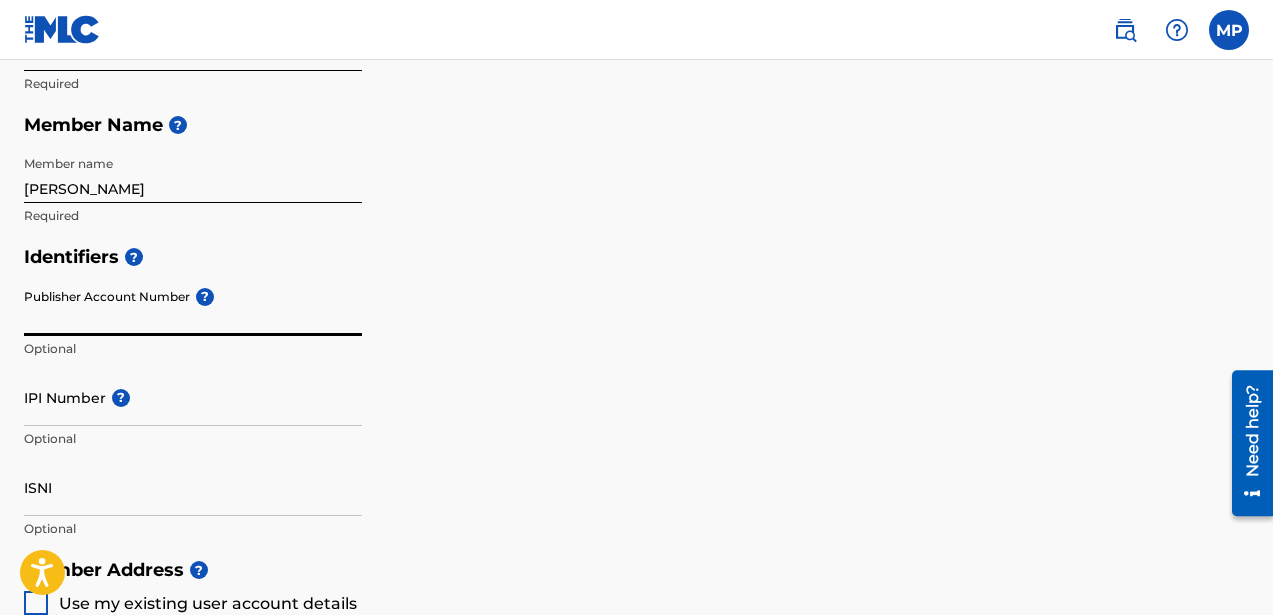 click on "IPI Number ?" at bounding box center [193, 397] 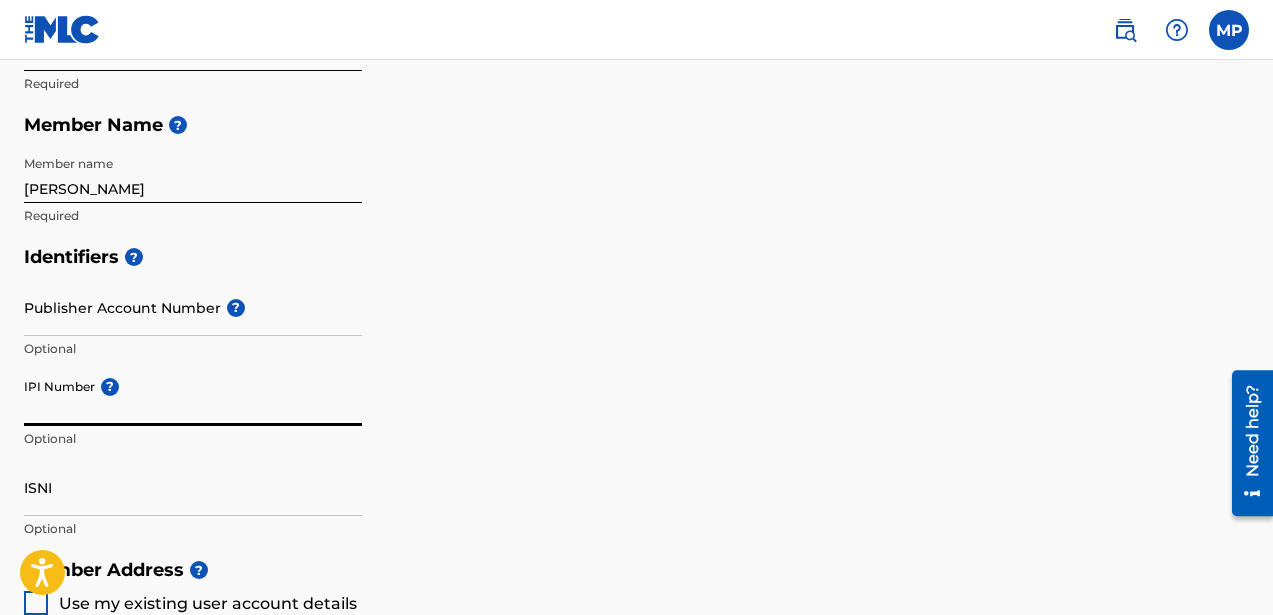 paste on "756617510" 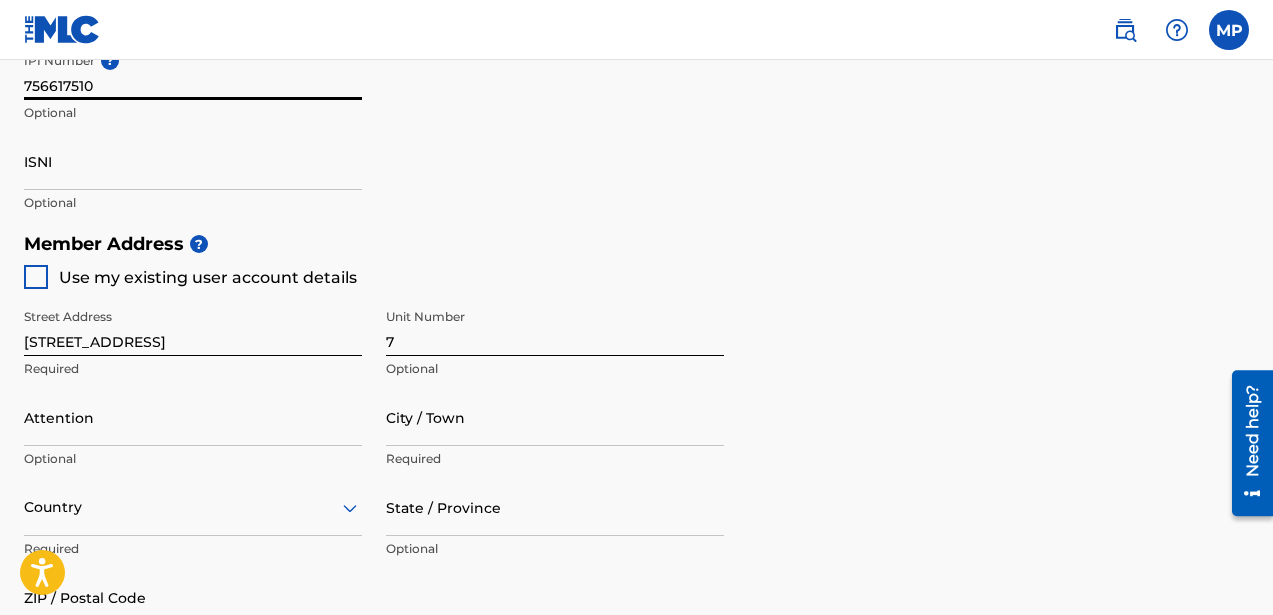 scroll, scrollTop: 768, scrollLeft: 0, axis: vertical 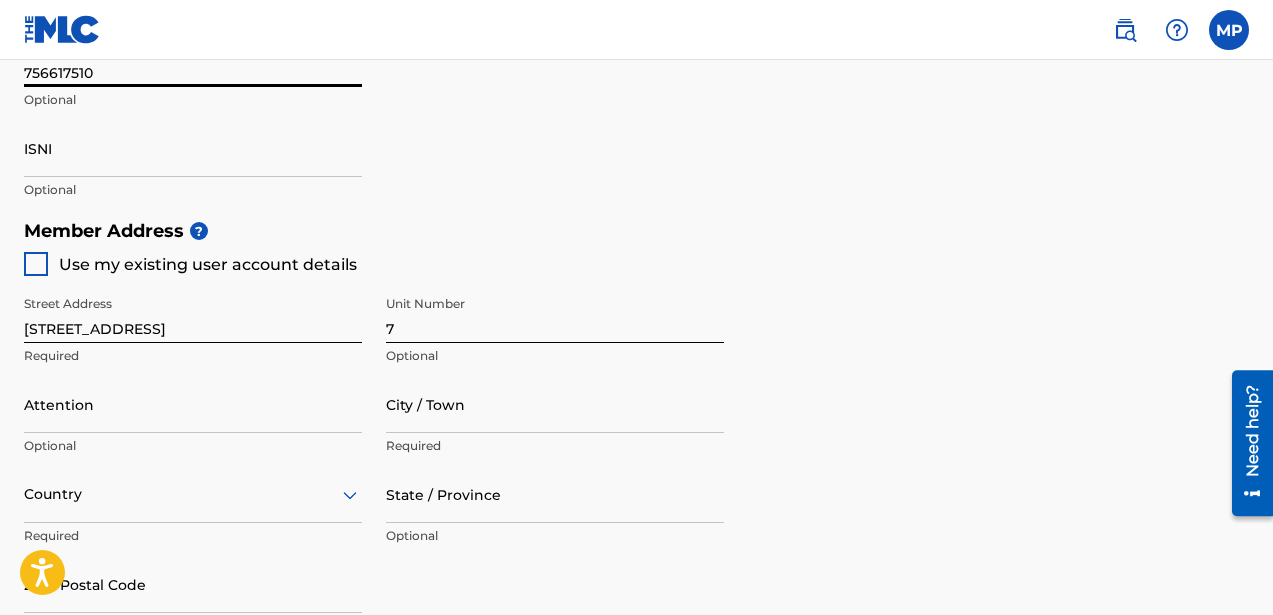type on "756617510" 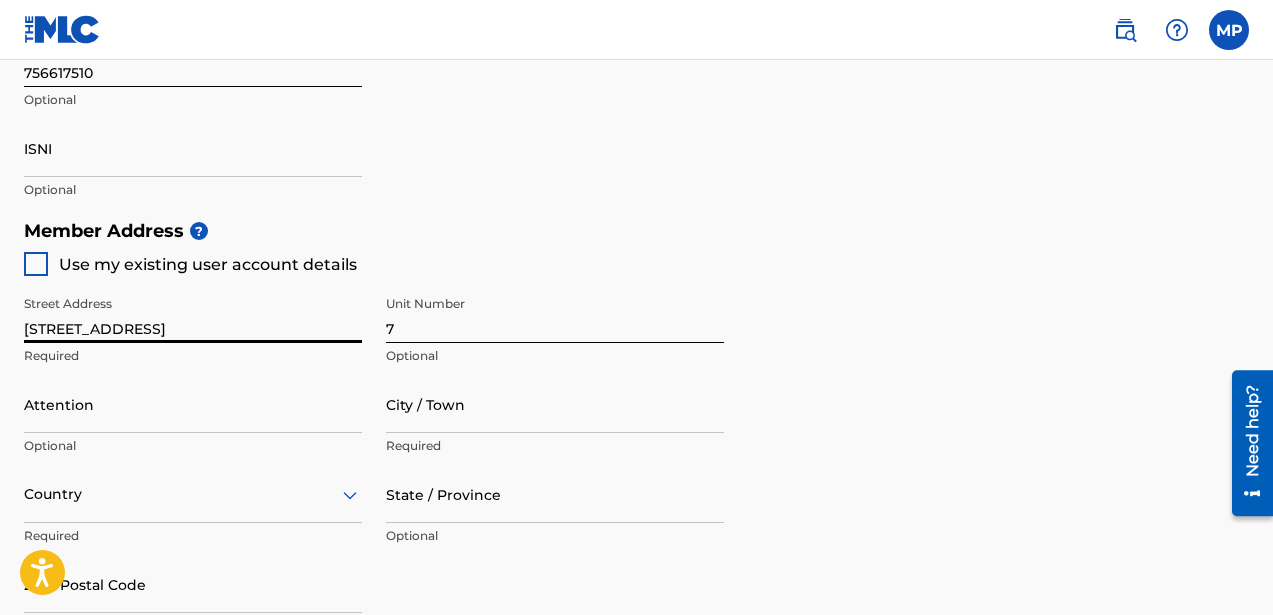click on "[STREET_ADDRESS]" at bounding box center (193, 314) 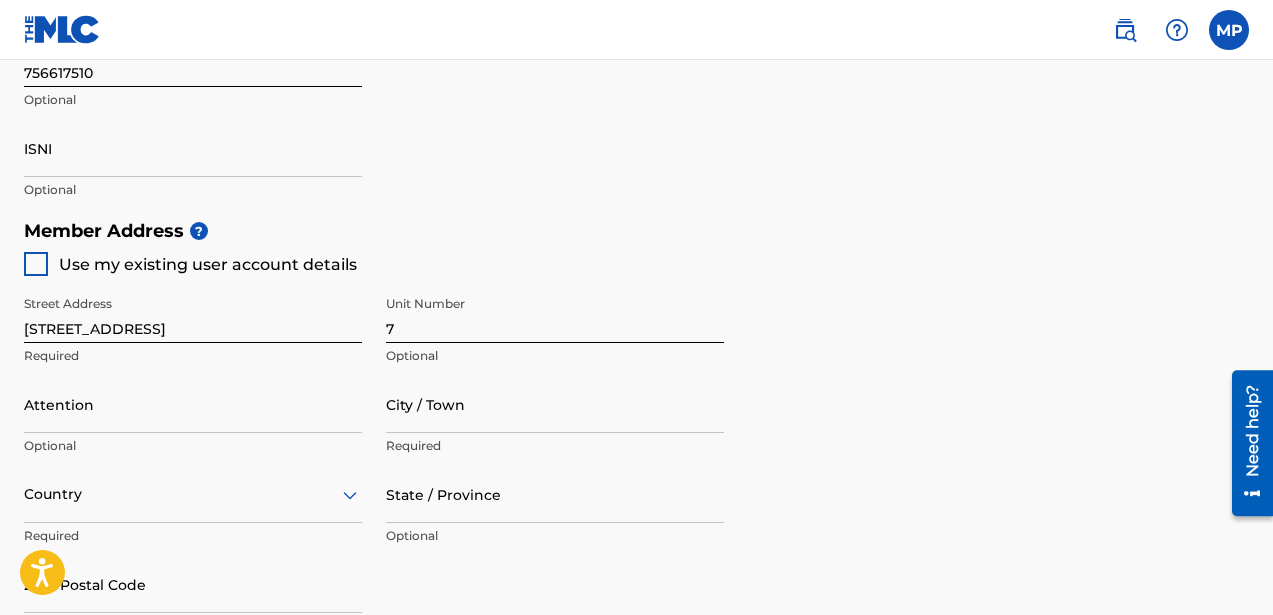 click on "Identifiers ? Publisher Account Number ? Optional IPI Number ? 756617510 Optional ISNI Optional" at bounding box center [636, 53] 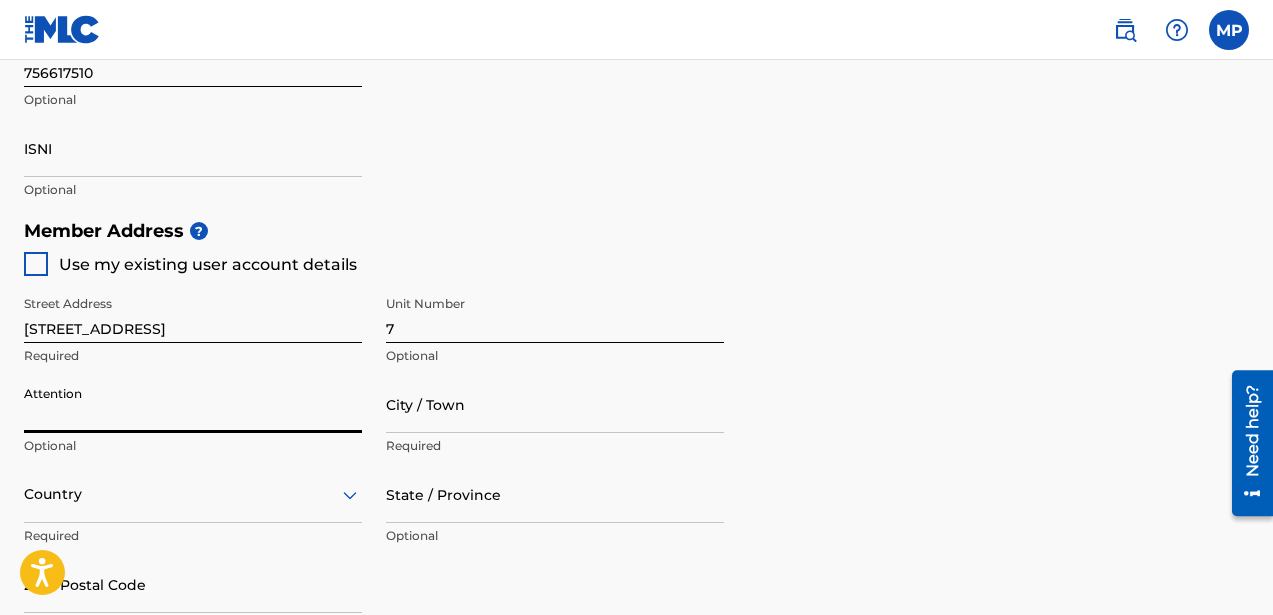click on "Attention" at bounding box center (193, 404) 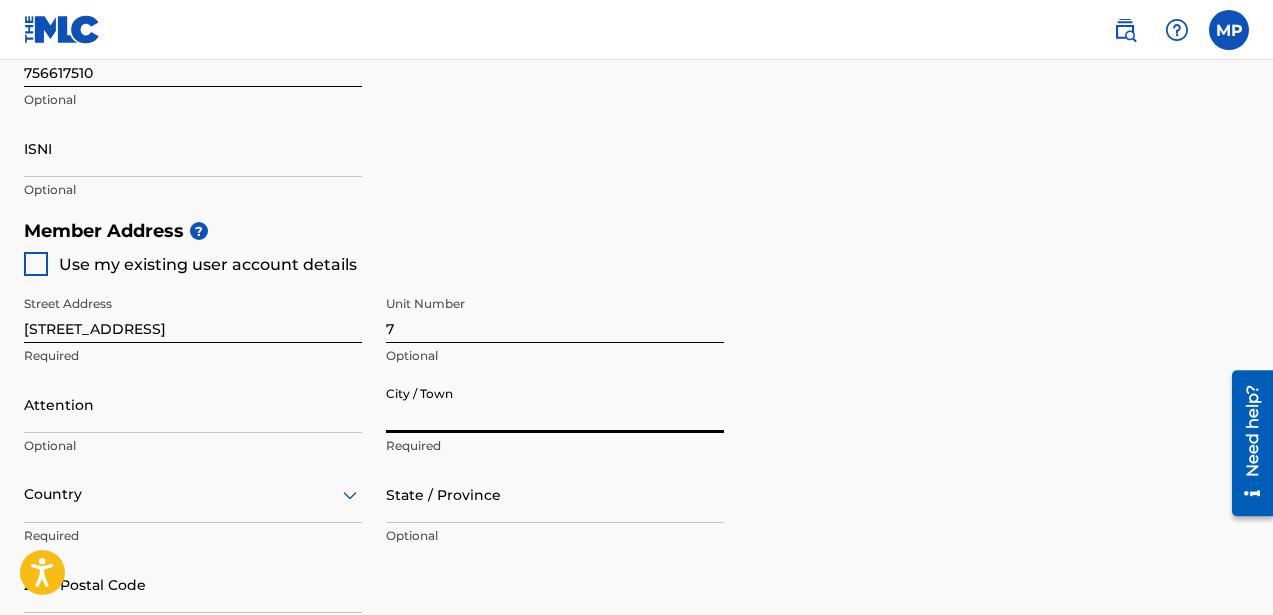 type on "[GEOGRAPHIC_DATA]" 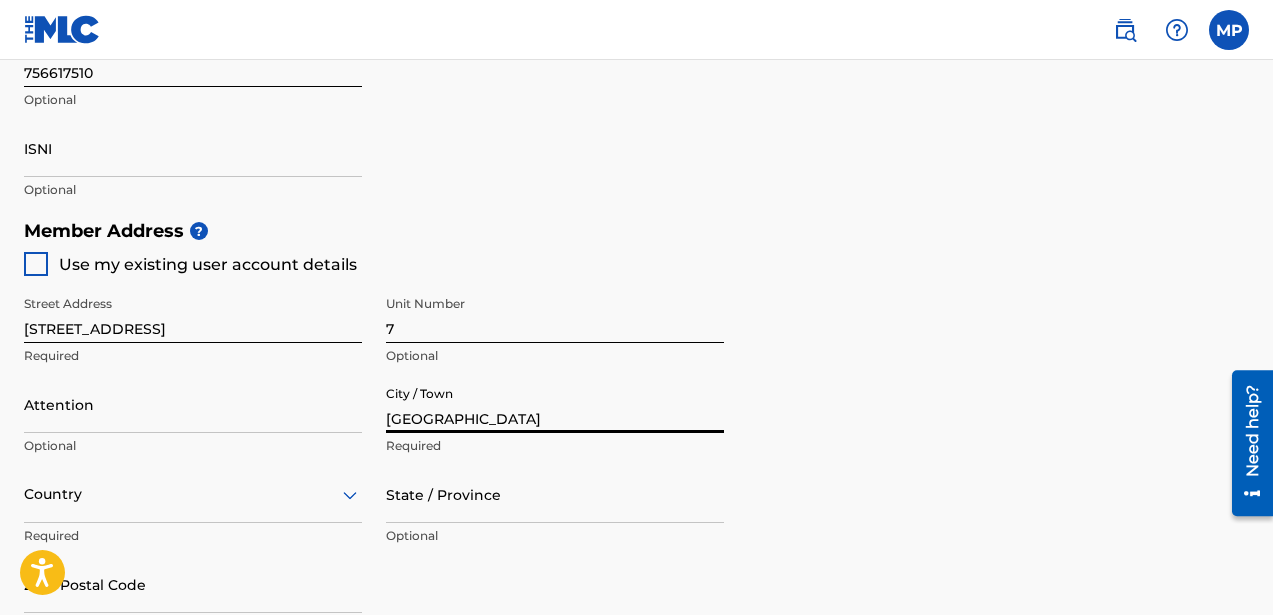 type on "[PERSON_NAME]" 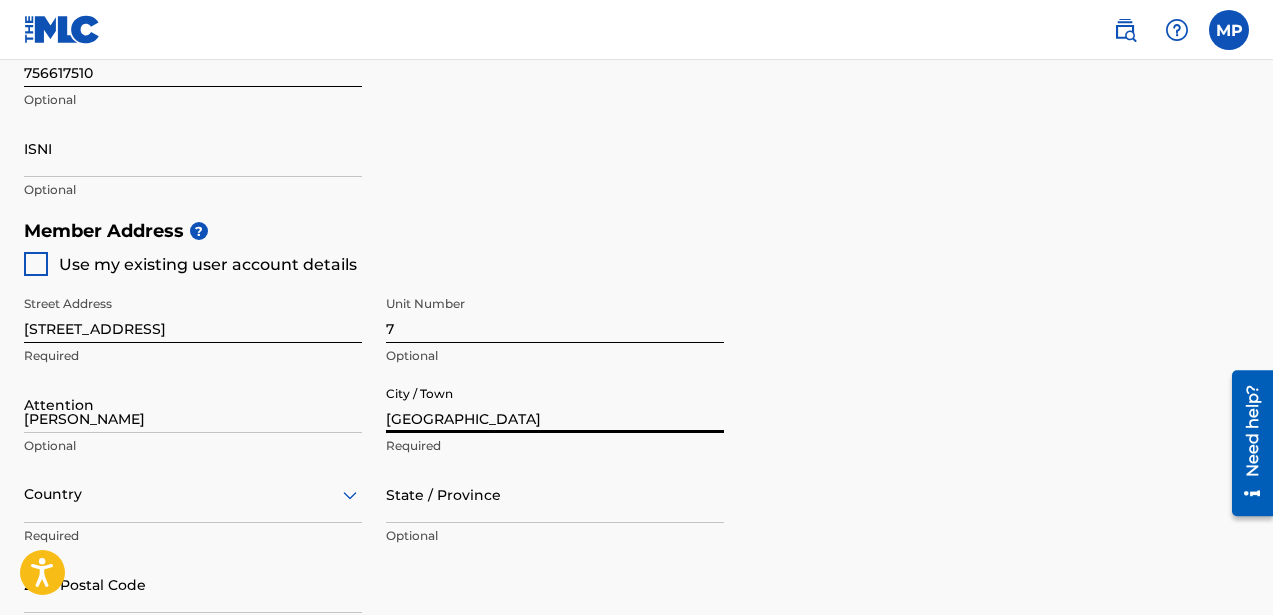 type on "[GEOGRAPHIC_DATA]" 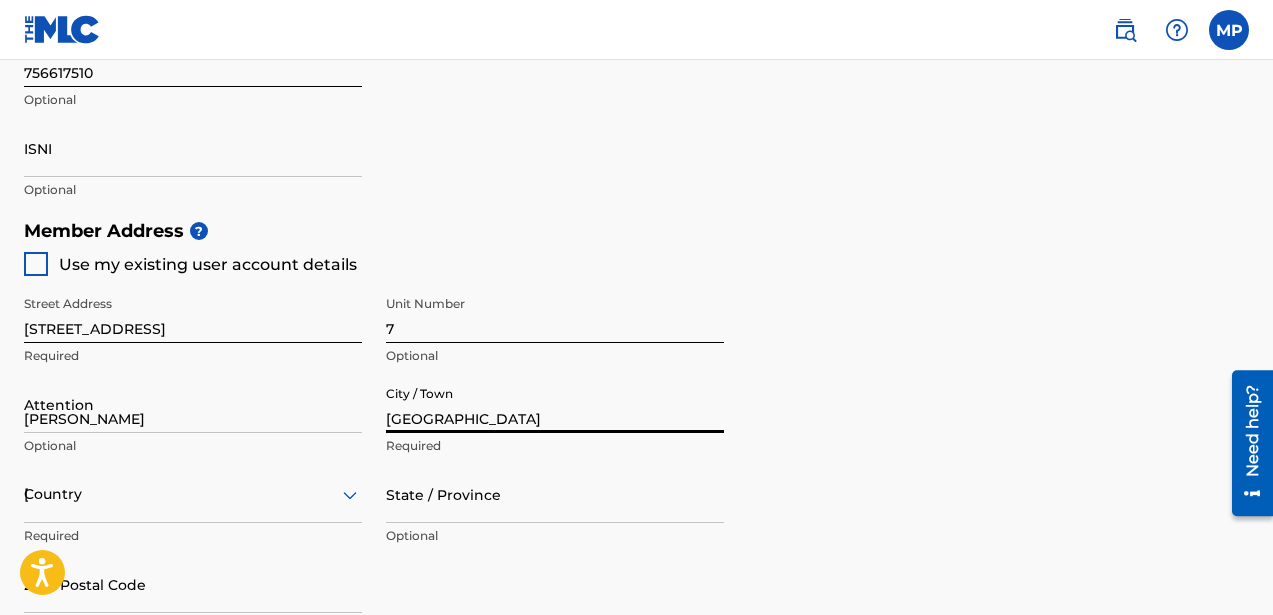 type on "BC" 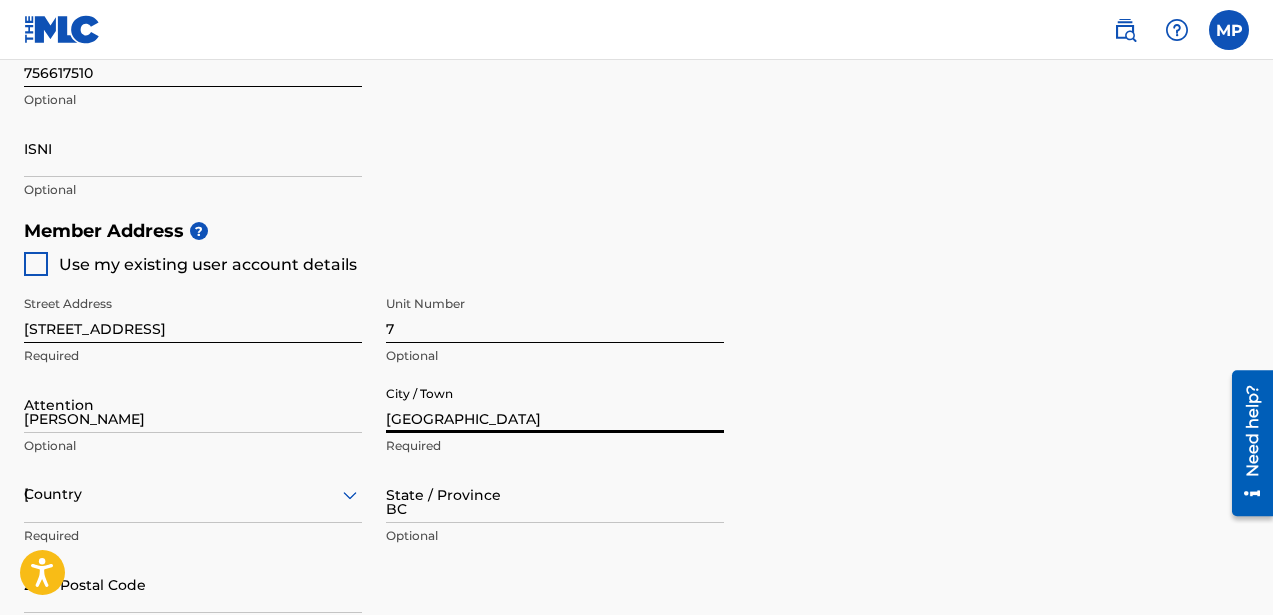 type on "V6J 2G5" 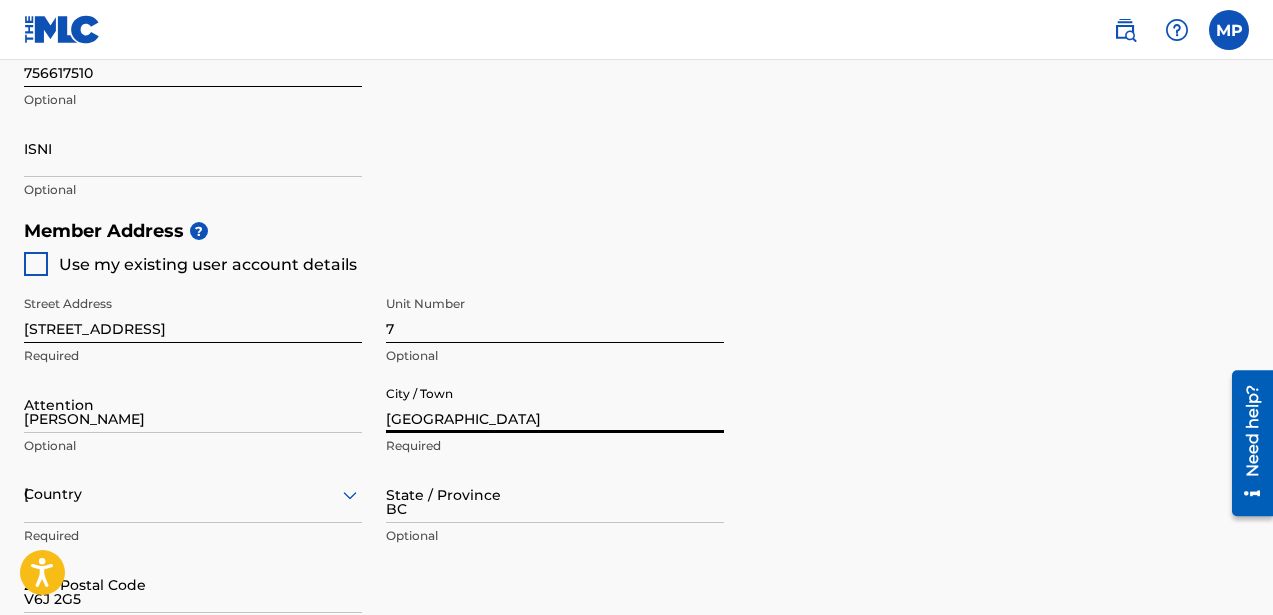type on "1" 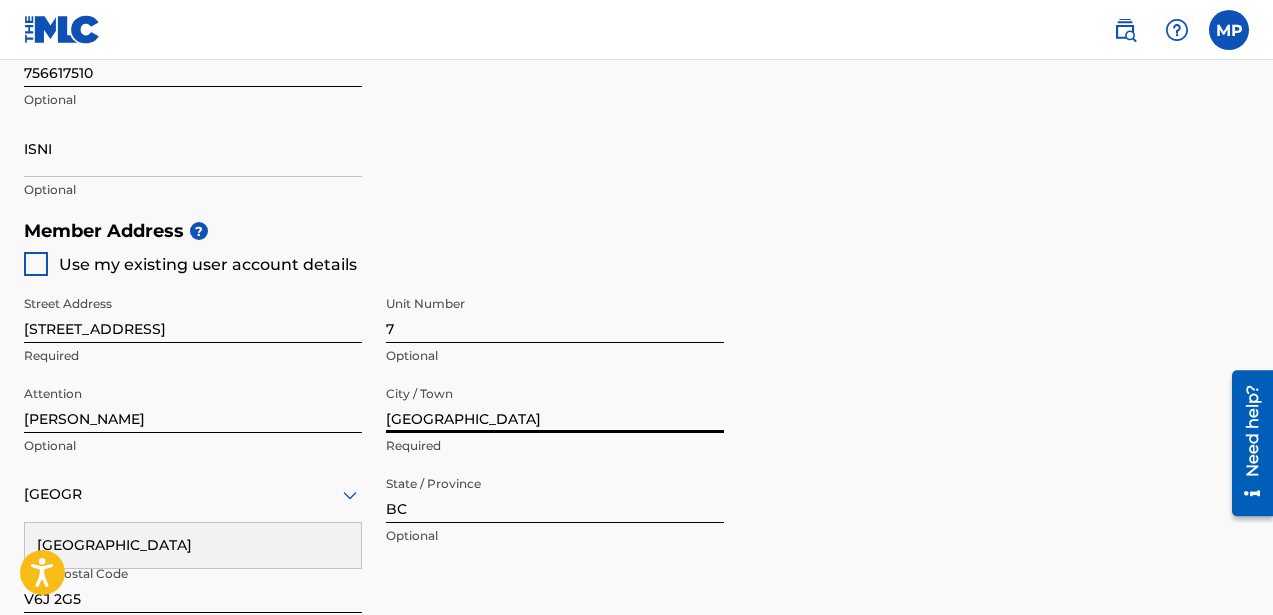 scroll, scrollTop: 1222, scrollLeft: 0, axis: vertical 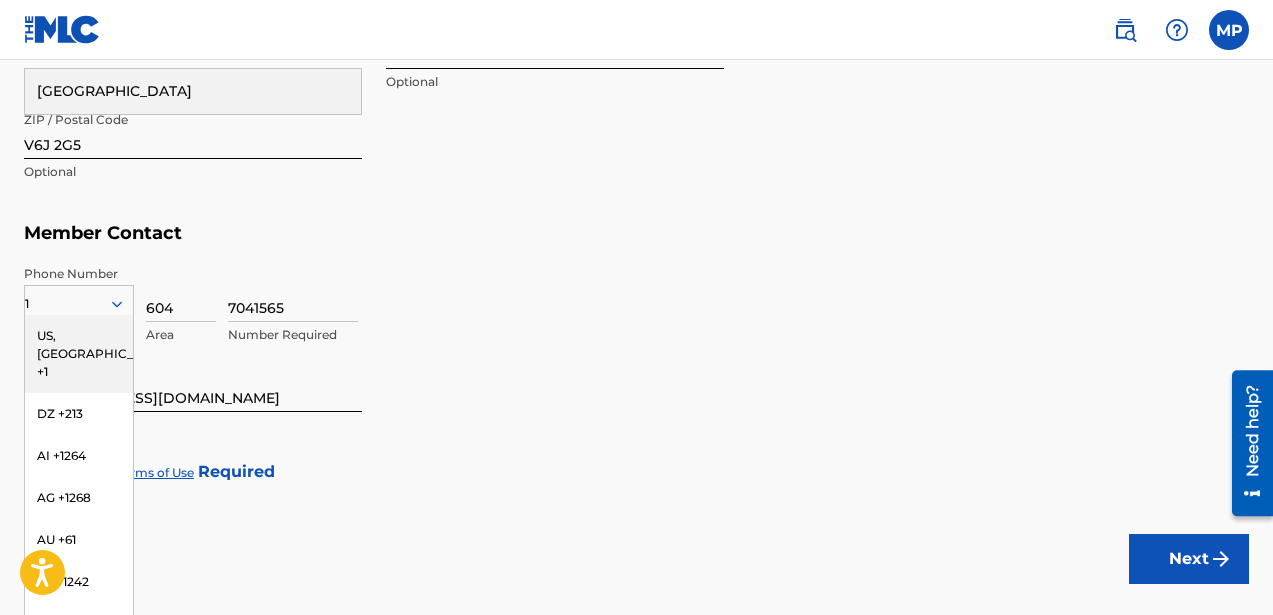 click on "US, [GEOGRAPHIC_DATA] +1" at bounding box center [79, 354] 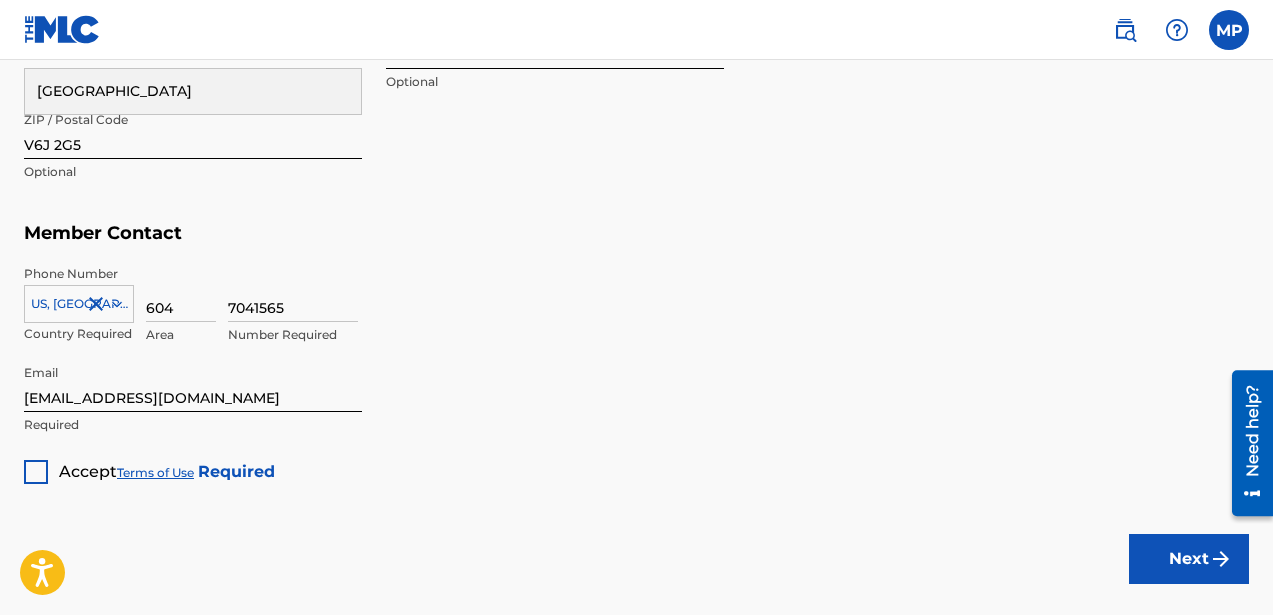 click on "7041565 Number Required" at bounding box center (738, 310) 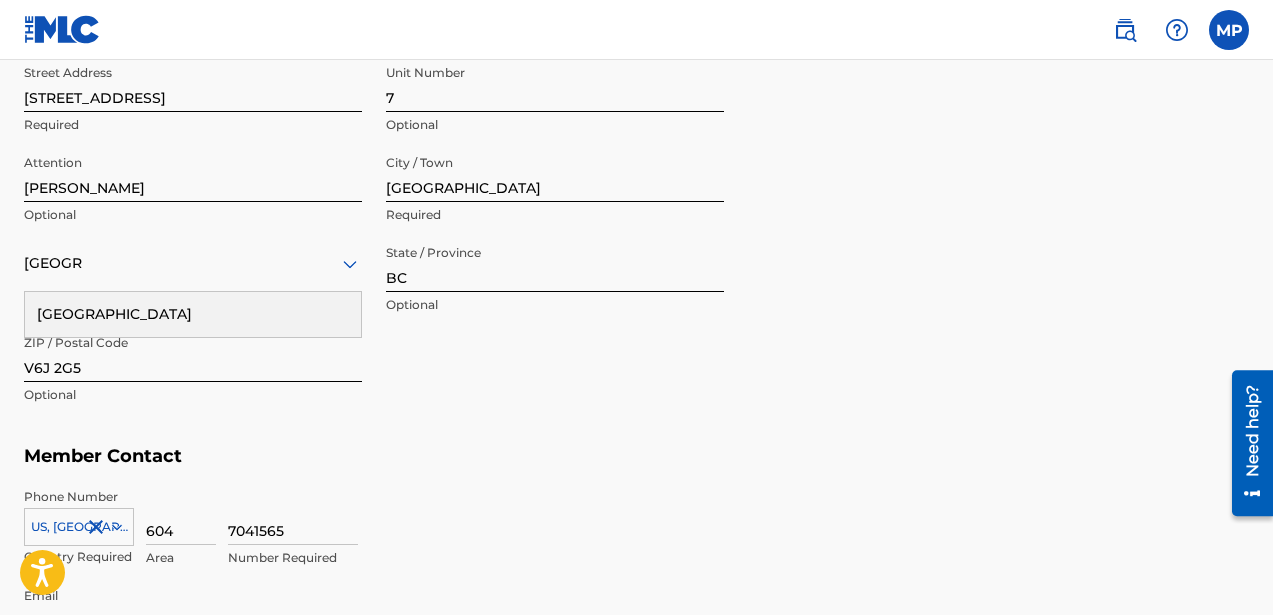 scroll, scrollTop: 996, scrollLeft: 0, axis: vertical 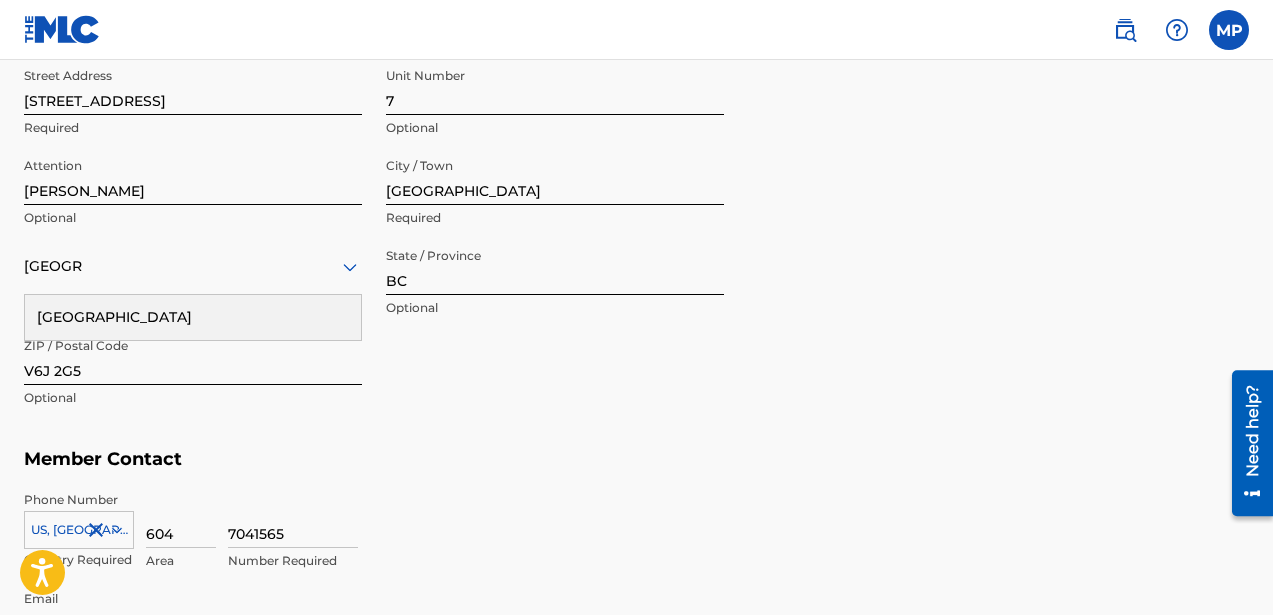 click on "Street Address [STREET_ADDRESS] Optional Attention [PERSON_NAME] Optional City / Town [GEOGRAPHIC_DATA] Required [GEOGRAPHIC_DATA] [GEOGRAPHIC_DATA] Required State / Province [GEOGRAPHIC_DATA] Optional ZIP / Postal Code V6J 2G5 Optional" at bounding box center (374, 238) 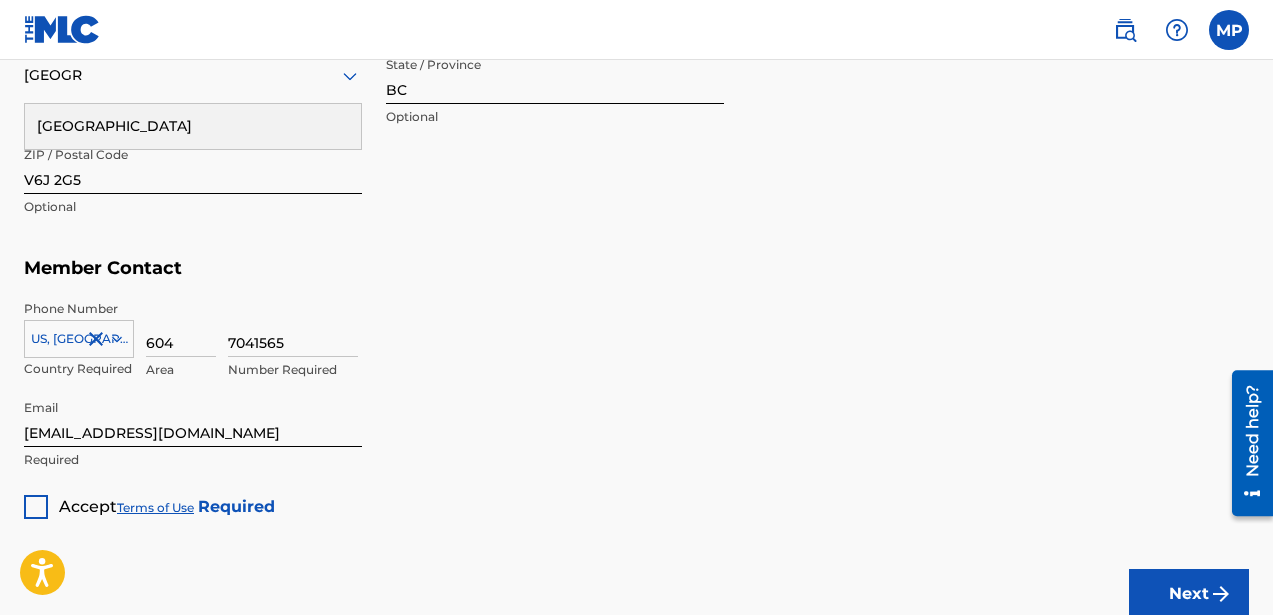 scroll, scrollTop: 1209, scrollLeft: 0, axis: vertical 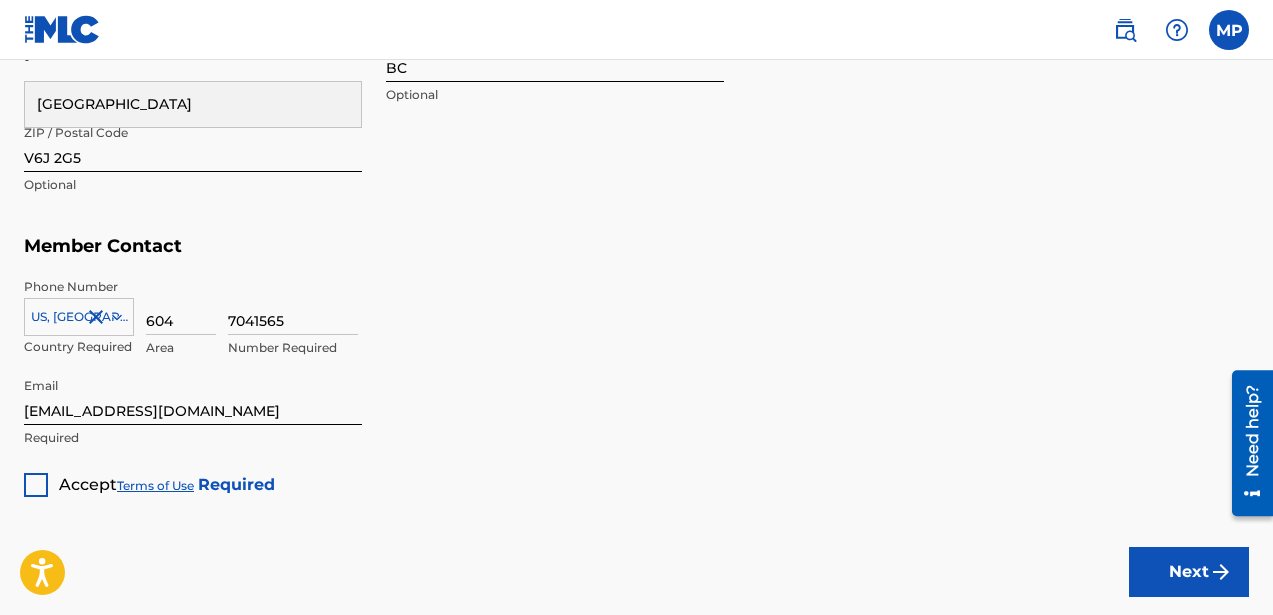 click at bounding box center [36, 485] 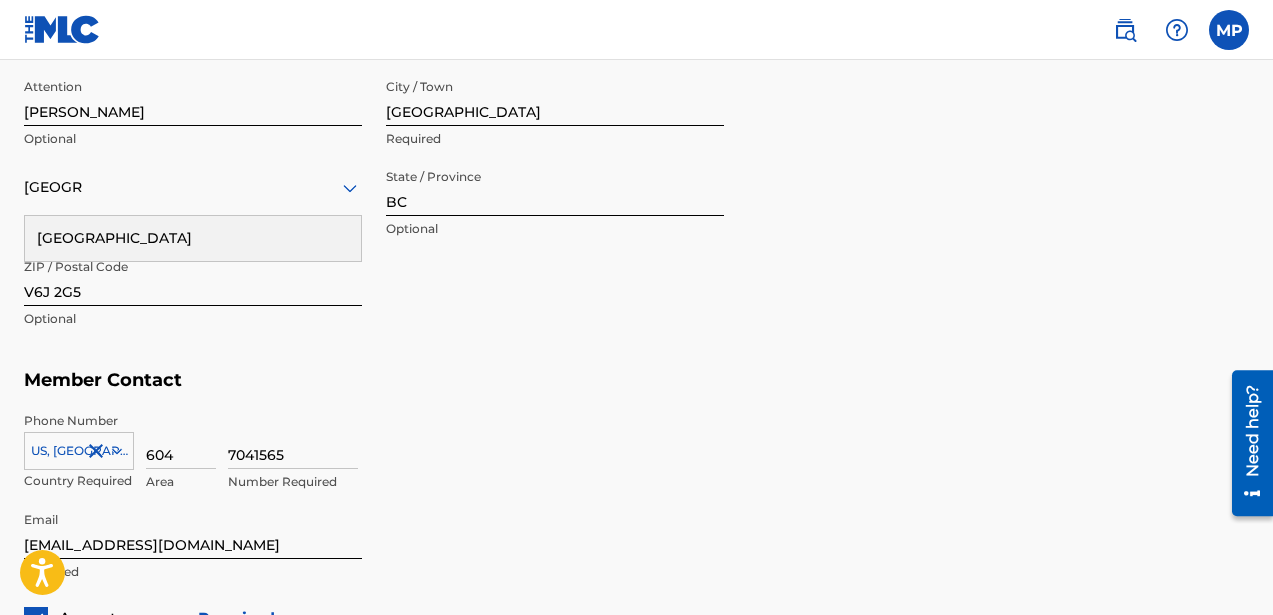 scroll, scrollTop: 1336, scrollLeft: 0, axis: vertical 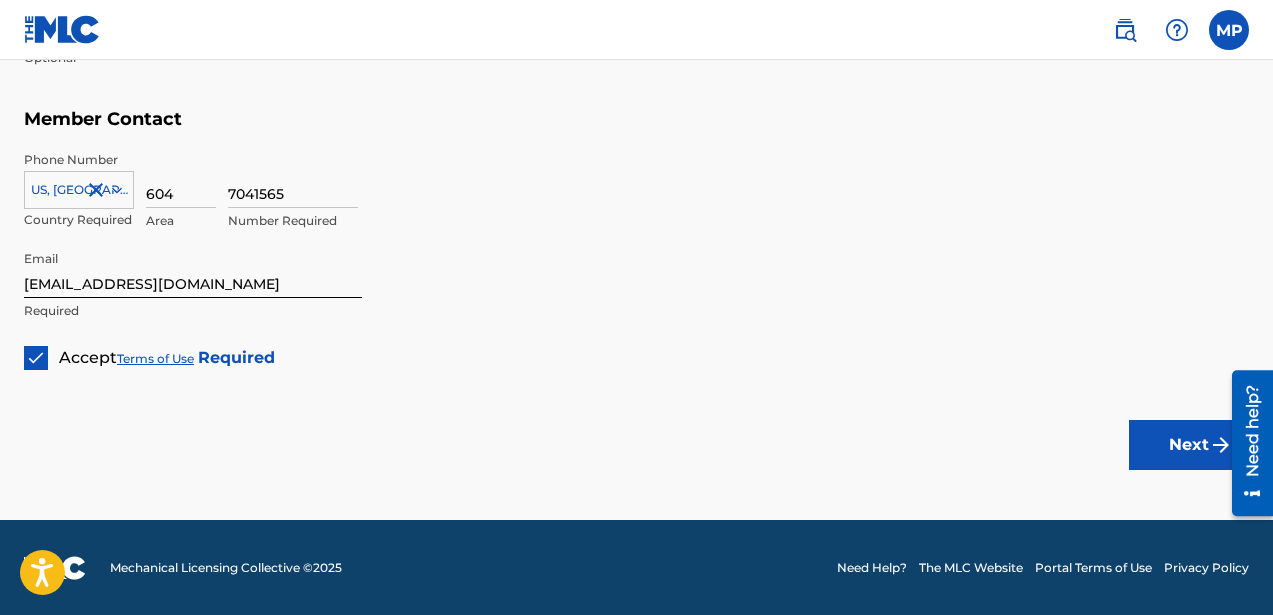 click on "Next" at bounding box center (1189, 445) 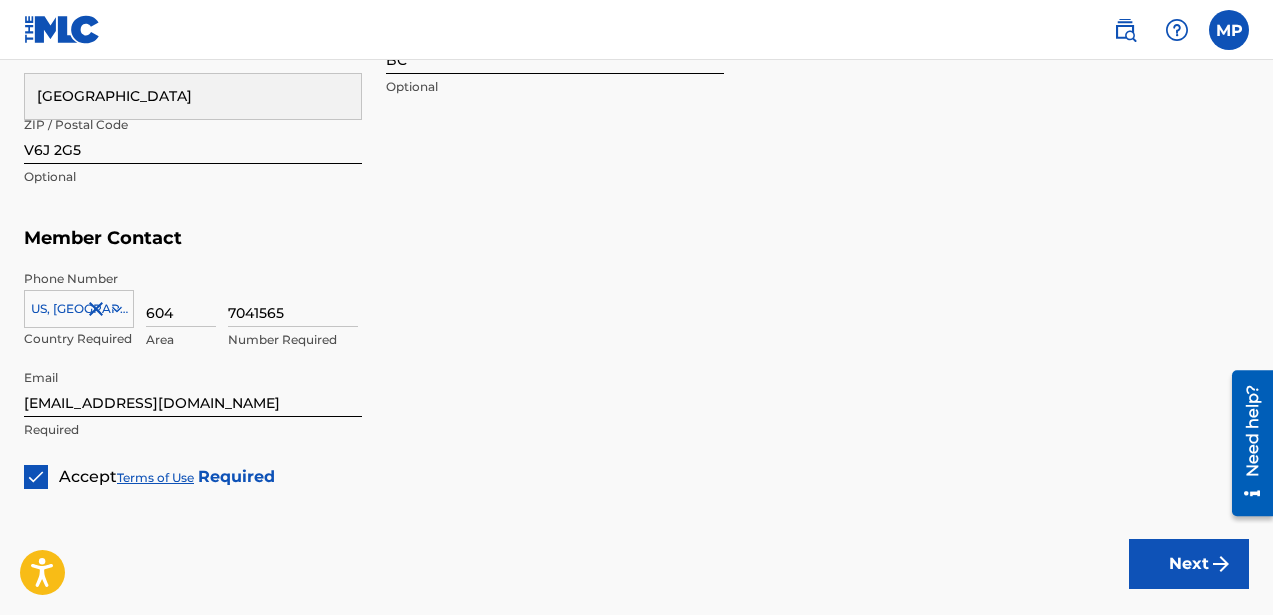 scroll, scrollTop: 1336, scrollLeft: 0, axis: vertical 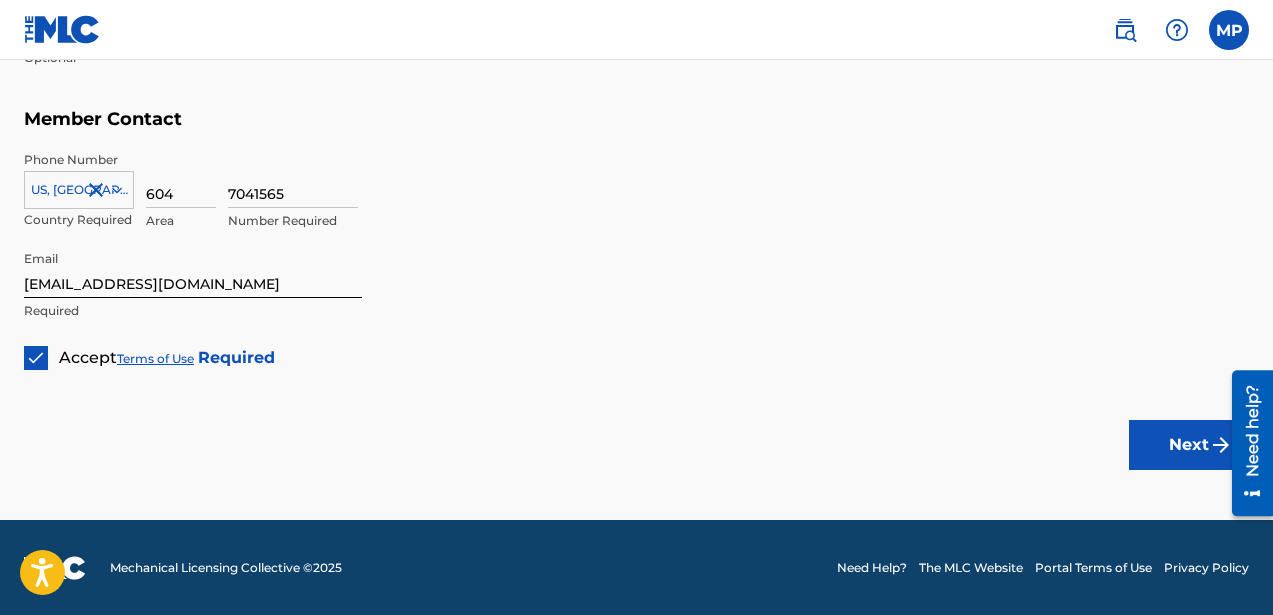 click on "Next" at bounding box center [1189, 445] 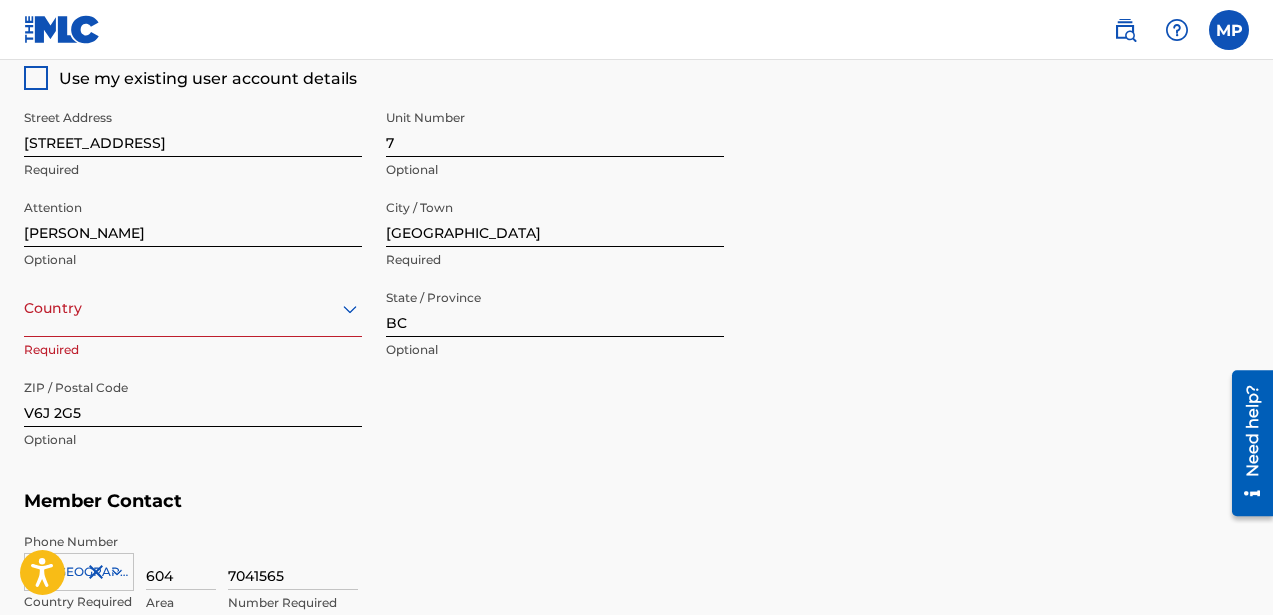 scroll, scrollTop: 977, scrollLeft: 0, axis: vertical 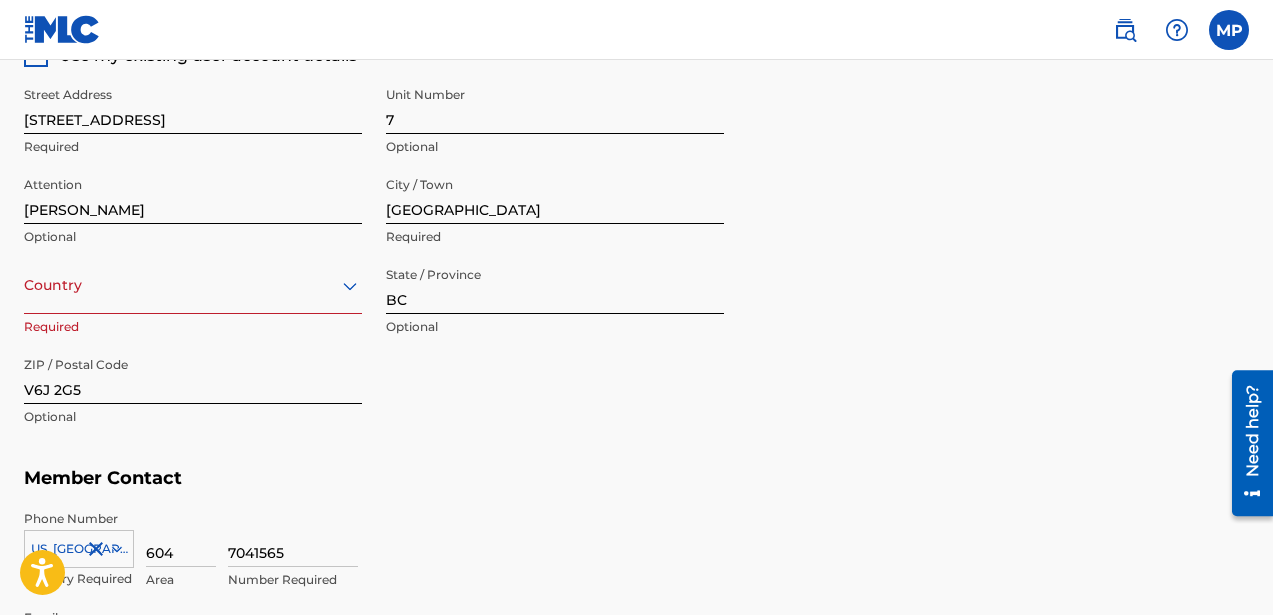 click on "option , selected. Select is focused ,type to refine list, press Down to open the menu,  Country" at bounding box center (193, 285) 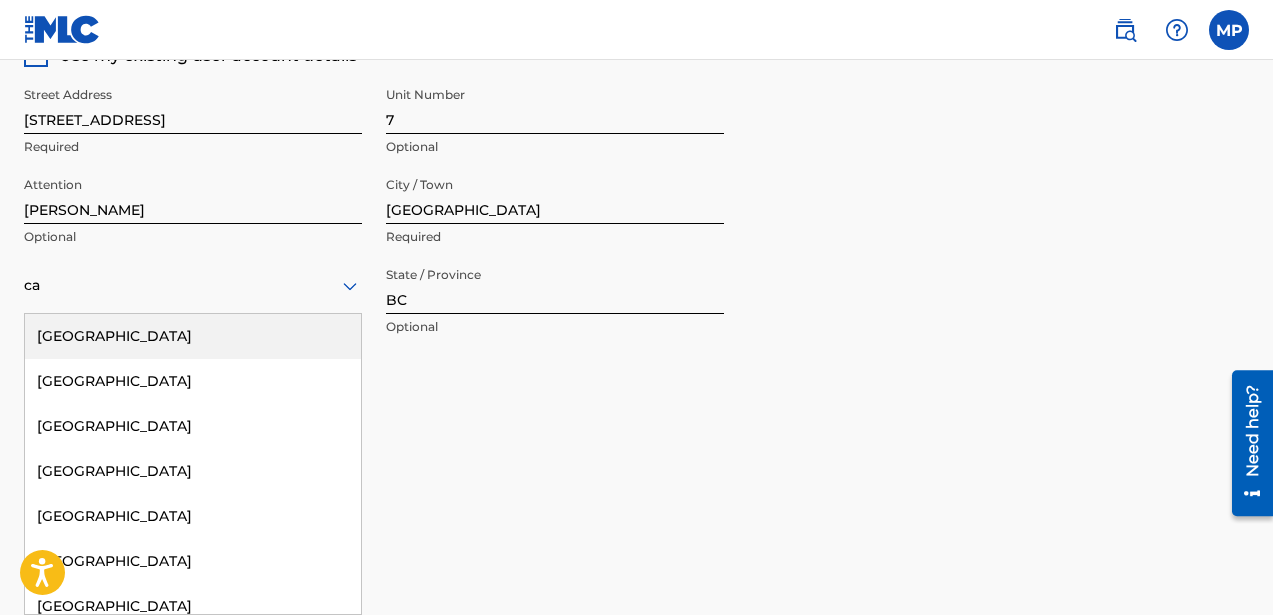 type on "can" 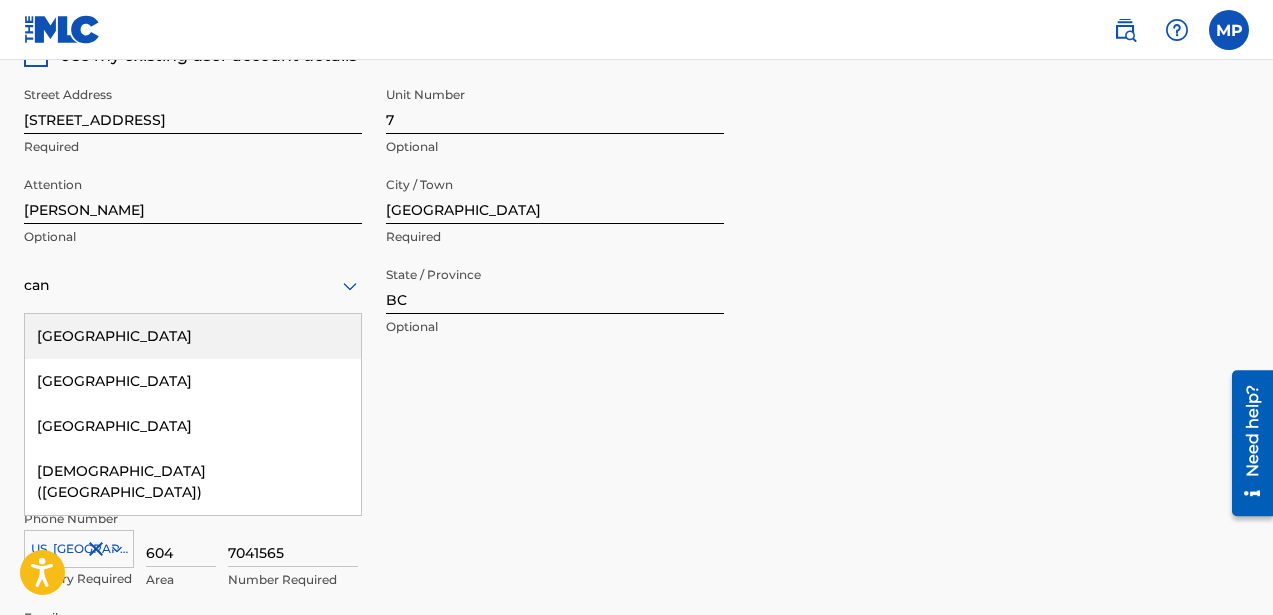 click on "[GEOGRAPHIC_DATA]" at bounding box center (193, 336) 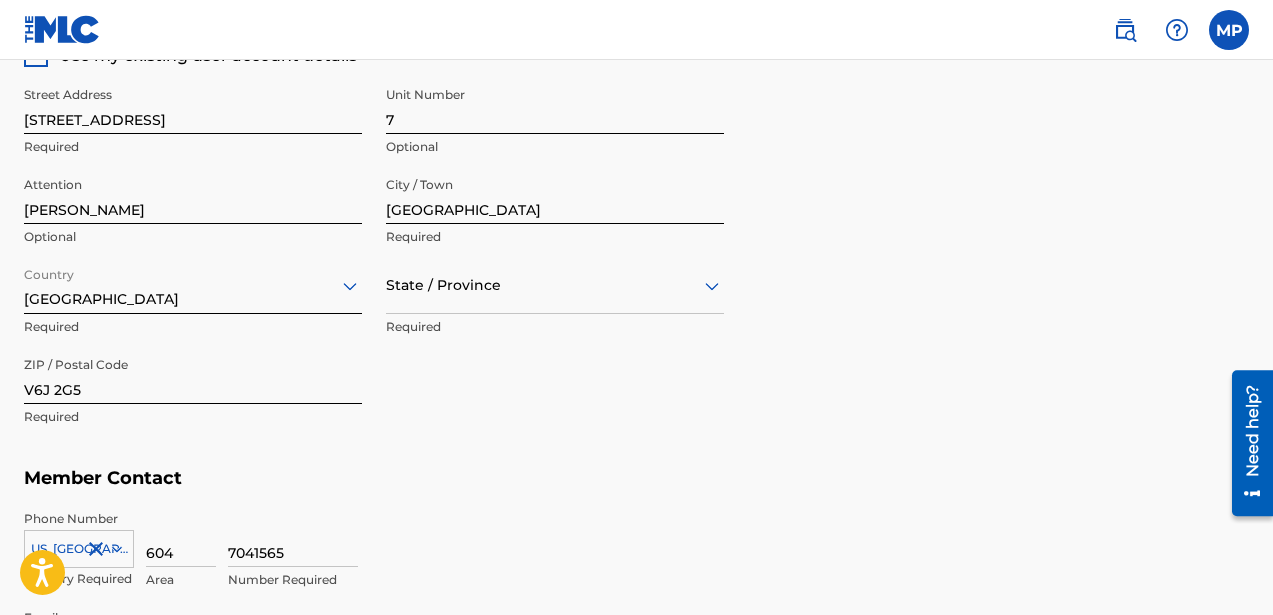 click at bounding box center (555, 285) 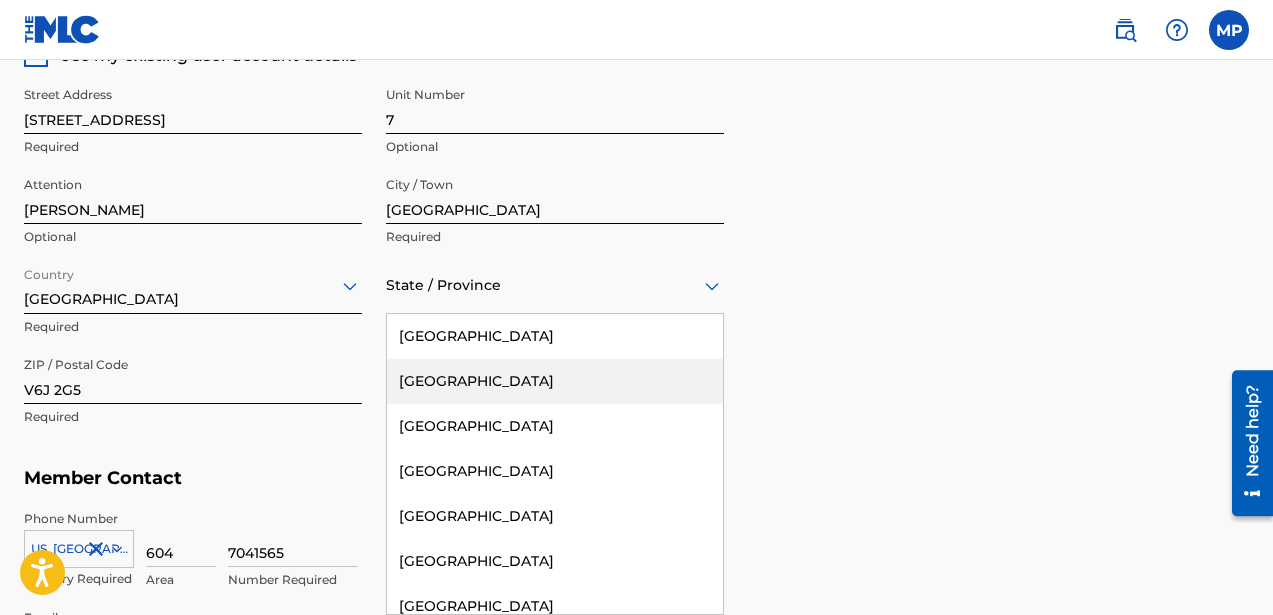 click on "[GEOGRAPHIC_DATA]" at bounding box center [555, 381] 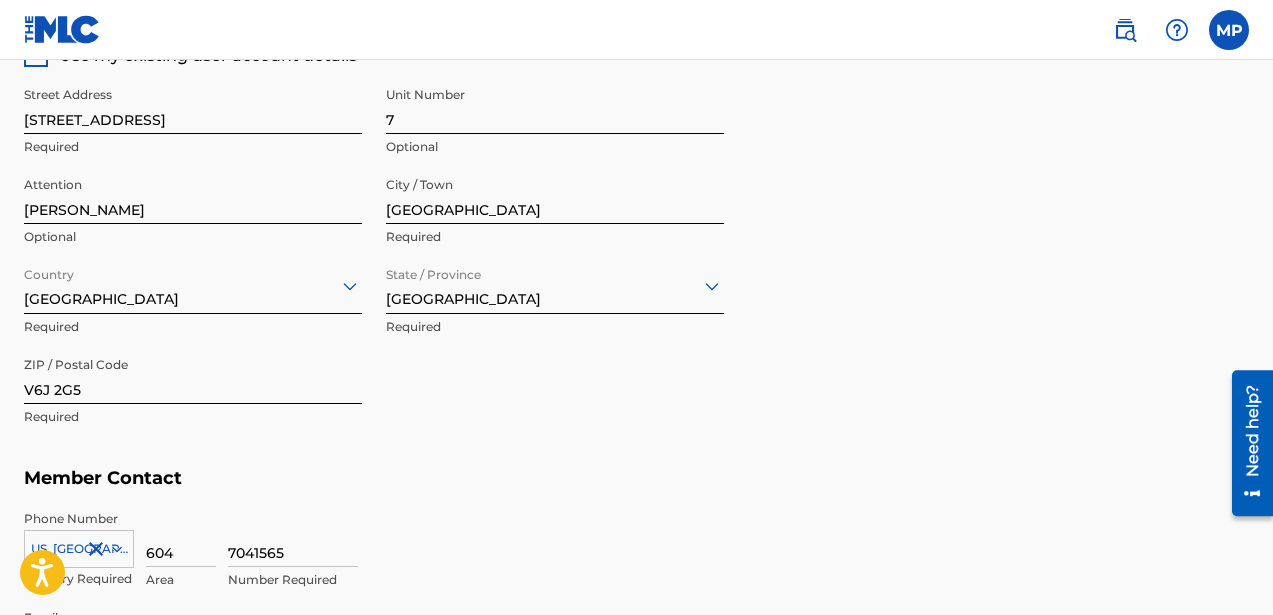 click on "Member Address ? Use my existing user account details Street Address [STREET_ADDRESS] Optional Attention [PERSON_NAME] Optional City / Town [GEOGRAPHIC_DATA] Required Country [GEOGRAPHIC_DATA] Required State / Province [GEOGRAPHIC_DATA] Required ZIP / Postal Code V6J 2G5 Required" at bounding box center [636, 229] 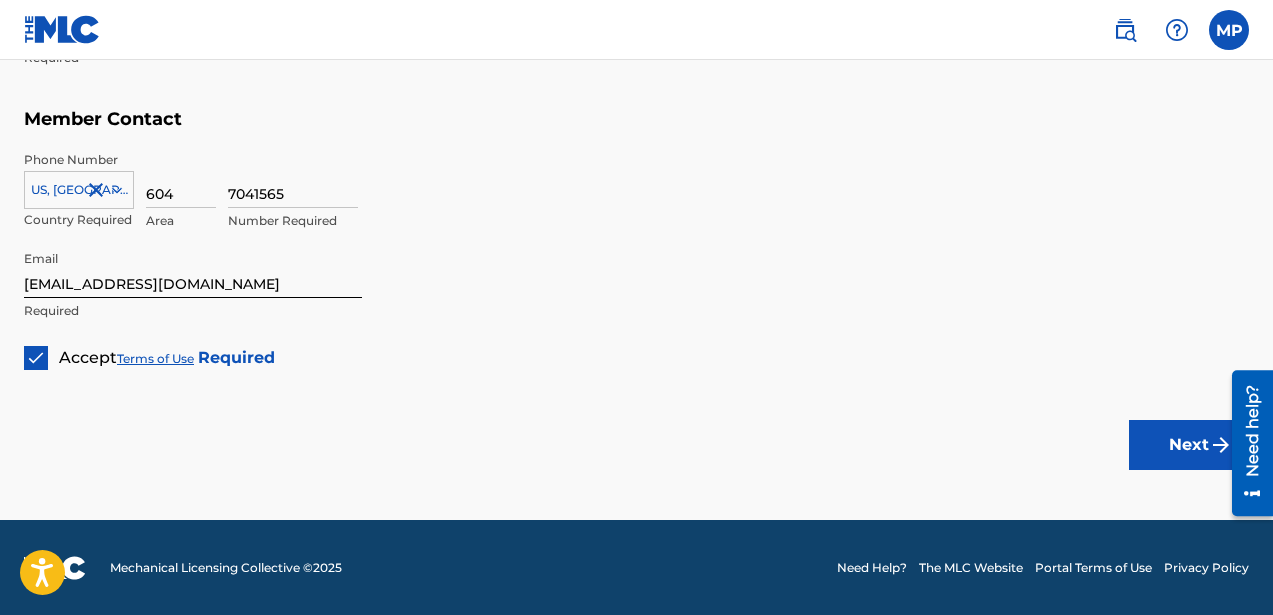 click on "Next" at bounding box center [1189, 445] 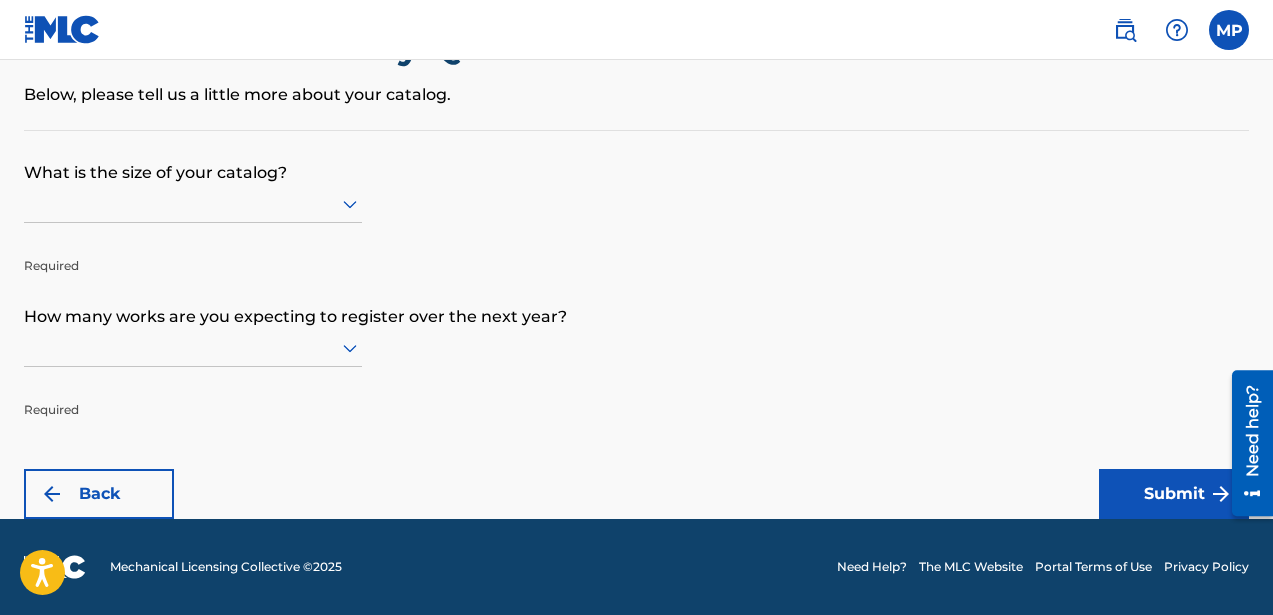 scroll, scrollTop: 0, scrollLeft: 0, axis: both 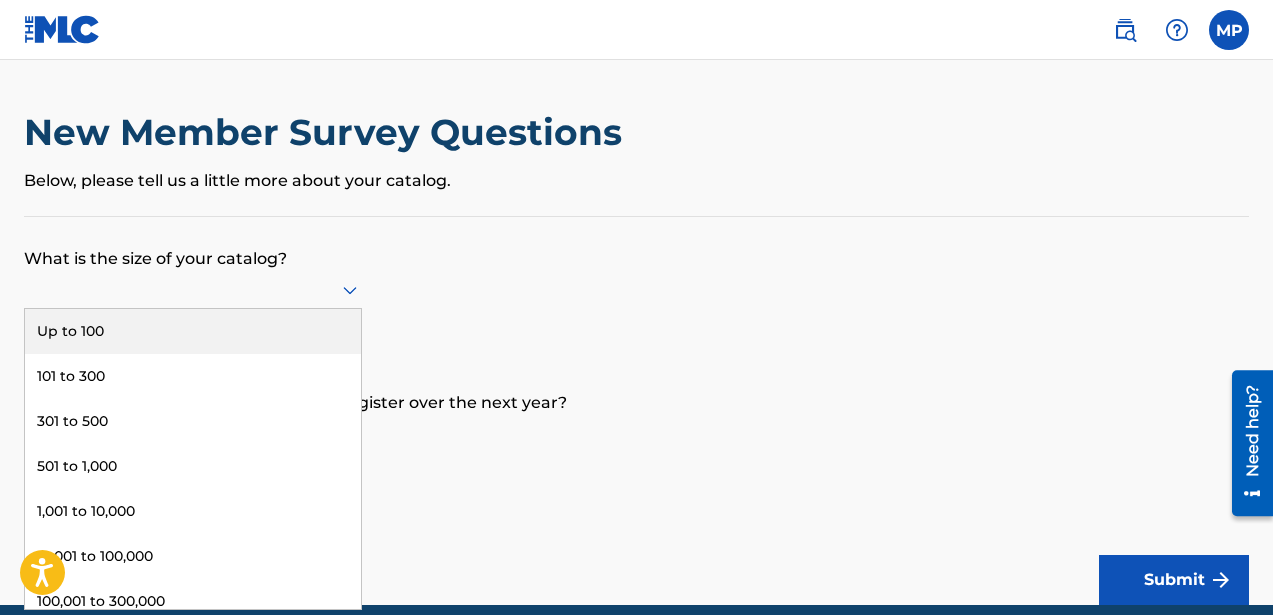click at bounding box center [193, 289] 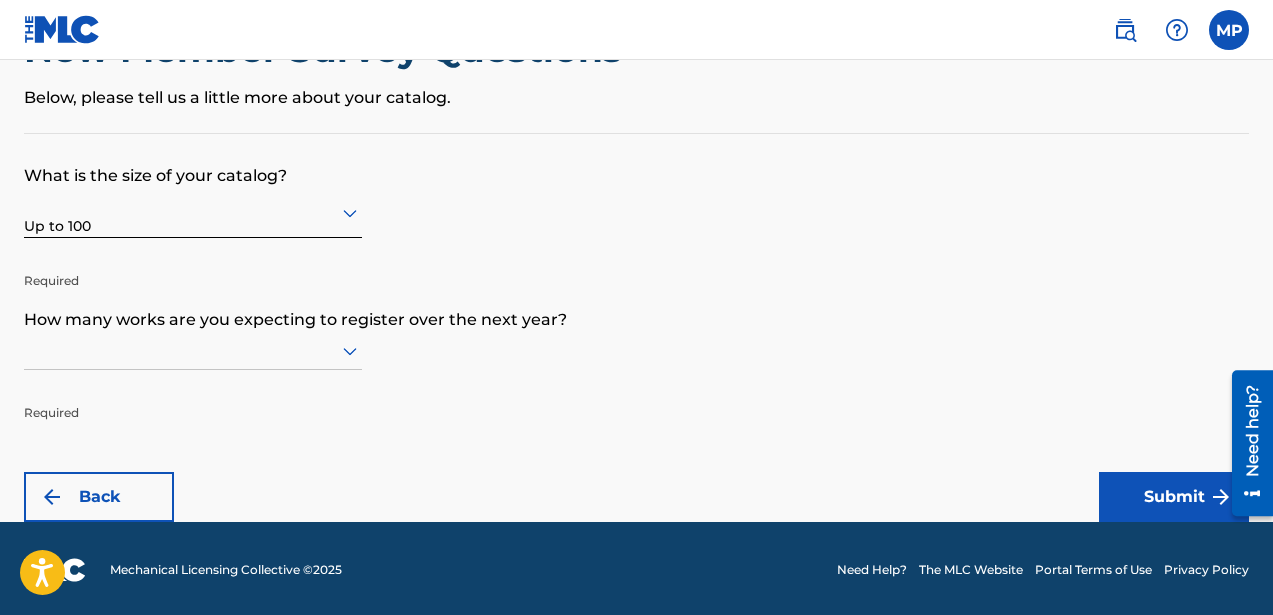 scroll, scrollTop: 86, scrollLeft: 0, axis: vertical 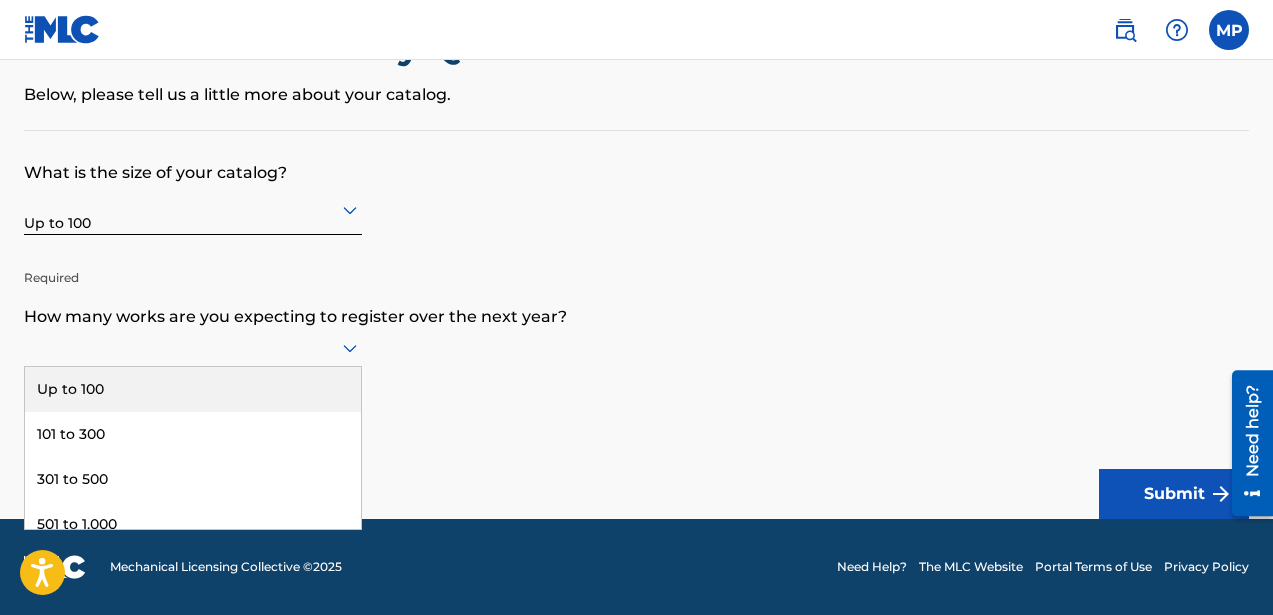 click at bounding box center (193, 348) 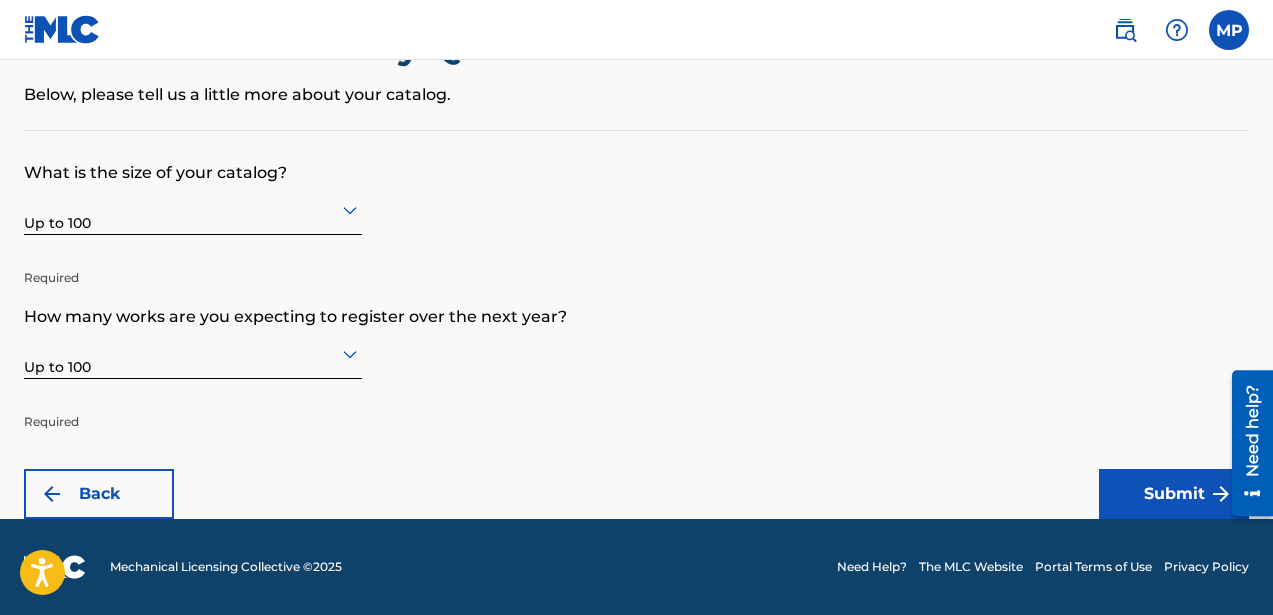 click on "Submit" at bounding box center (1174, 494) 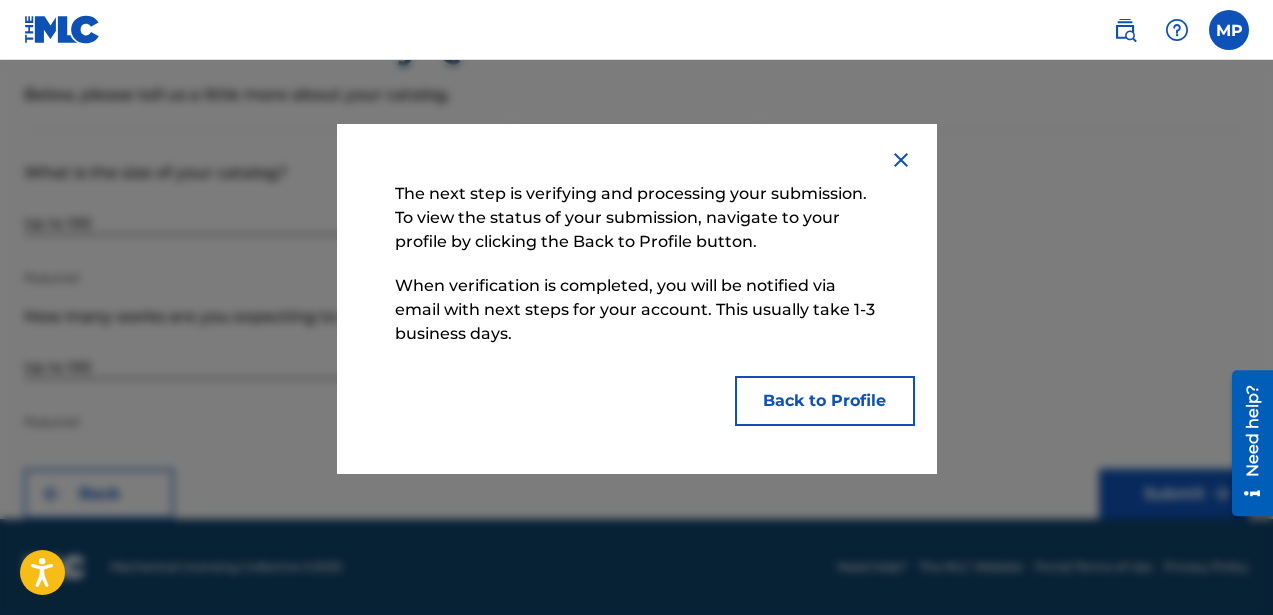 click on "Back to Profile" at bounding box center [825, 401] 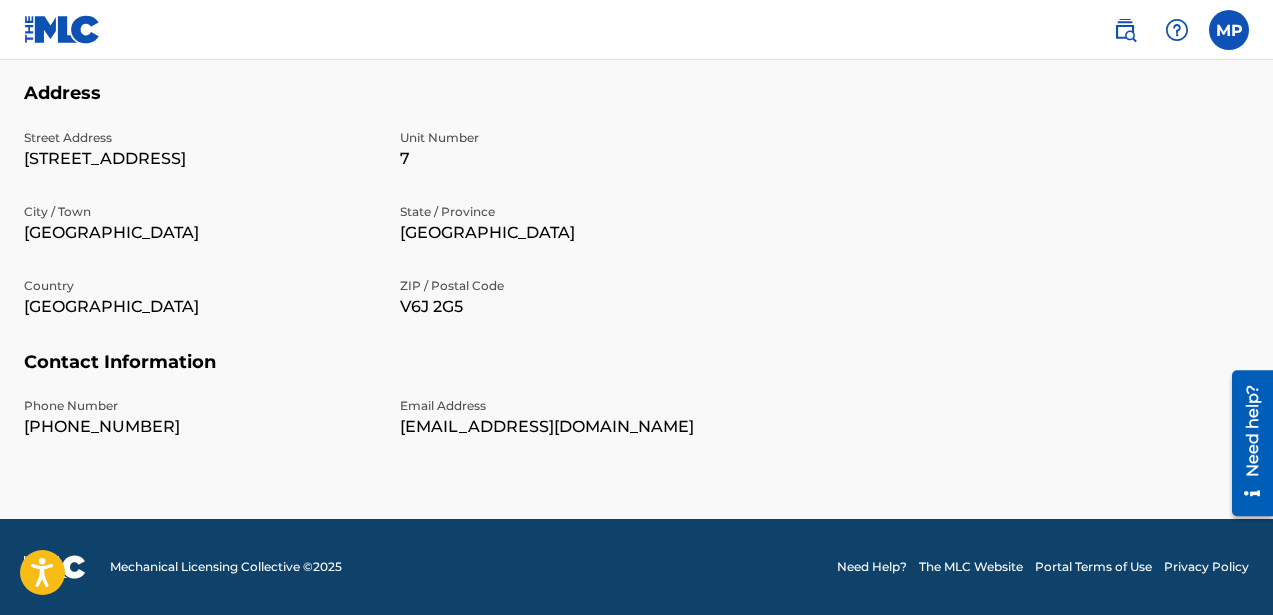 scroll, scrollTop: 0, scrollLeft: 0, axis: both 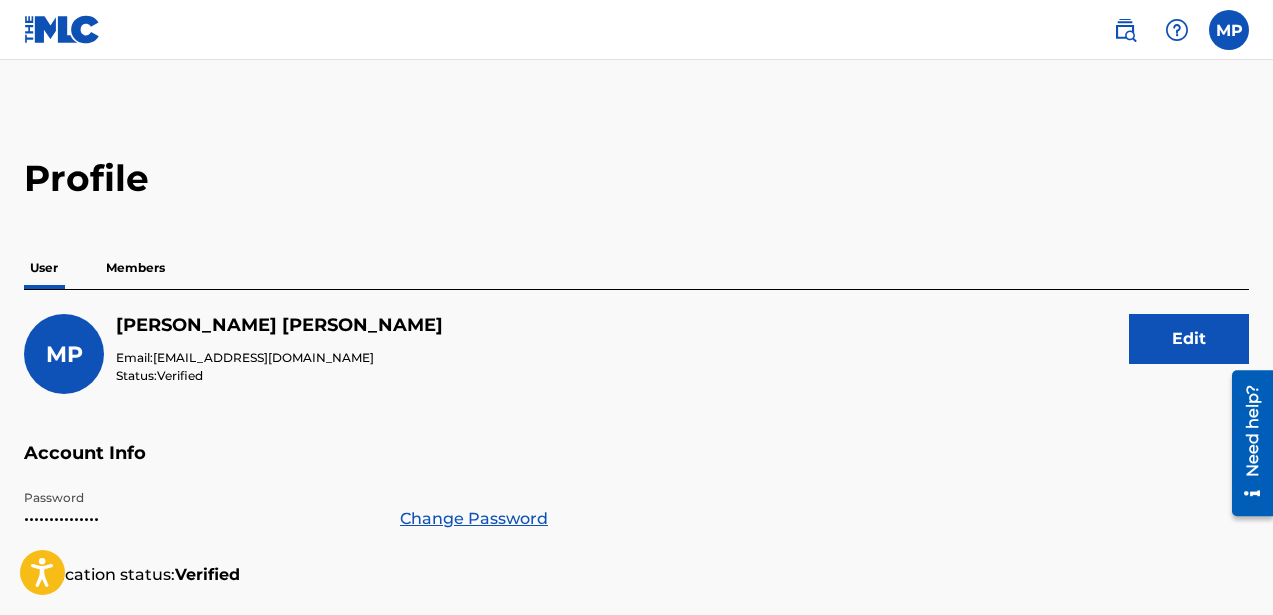 click on "Members" at bounding box center (135, 268) 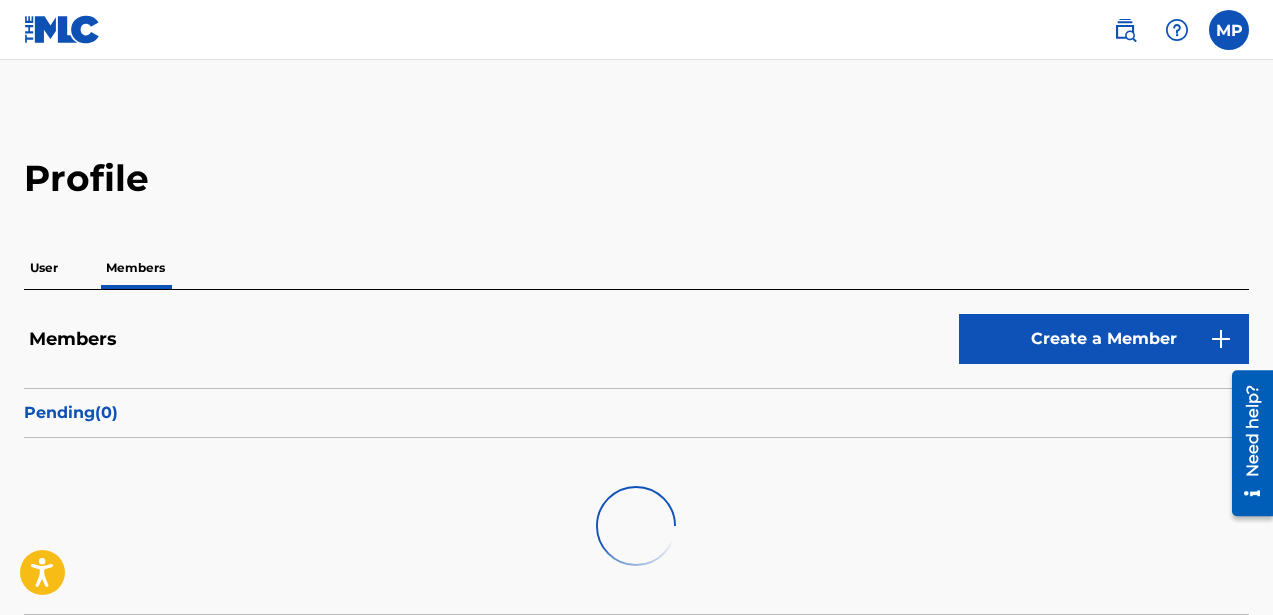 scroll, scrollTop: 0, scrollLeft: 0, axis: both 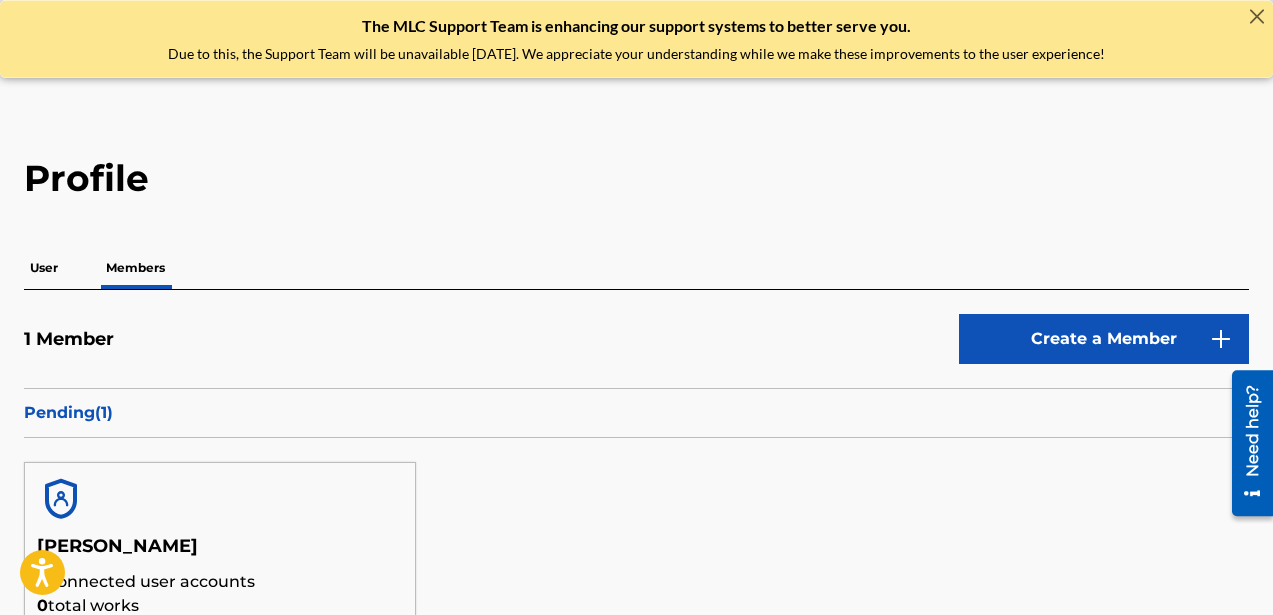 click on "User" at bounding box center (44, 268) 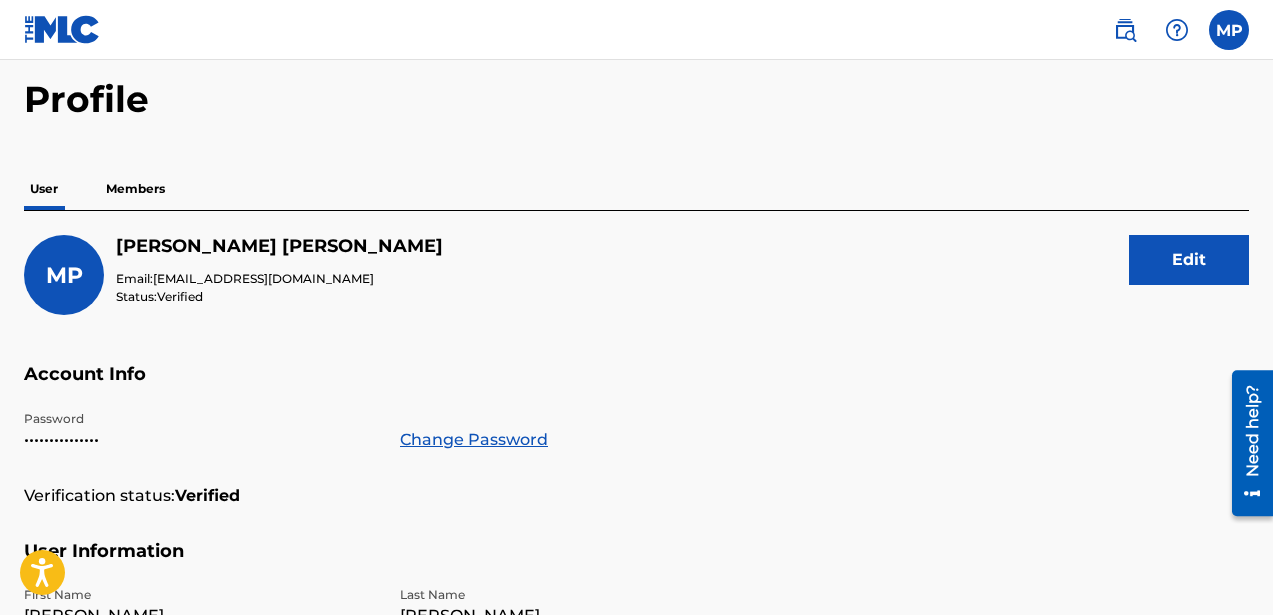 scroll, scrollTop: 109, scrollLeft: 0, axis: vertical 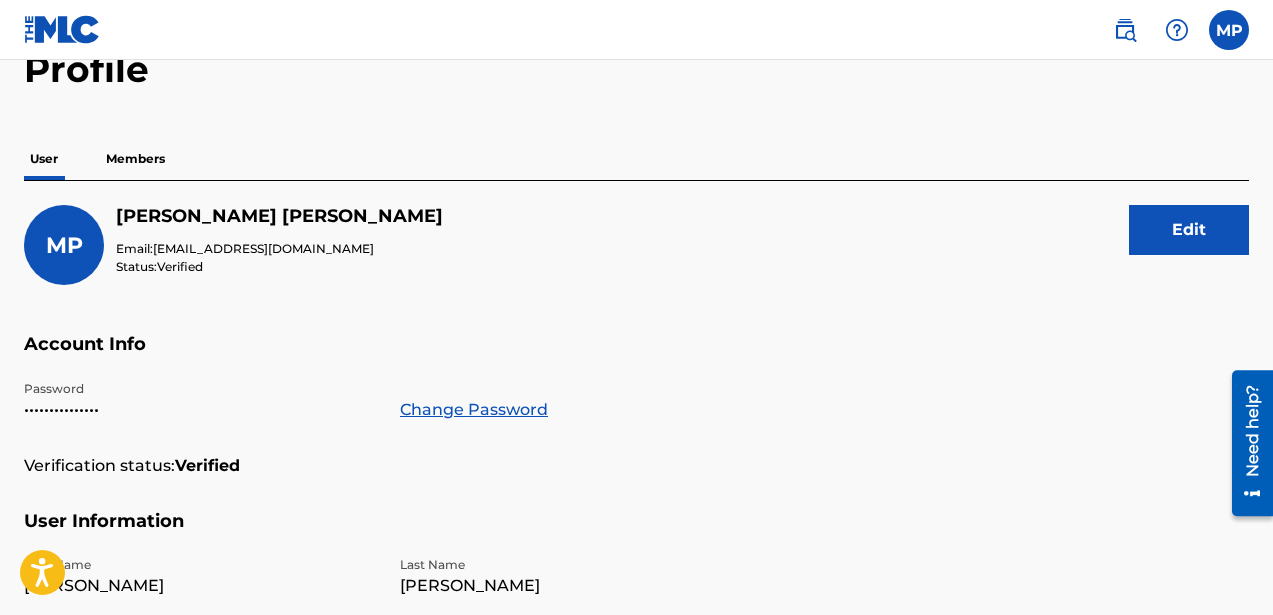 click on "MP" at bounding box center (64, 245) 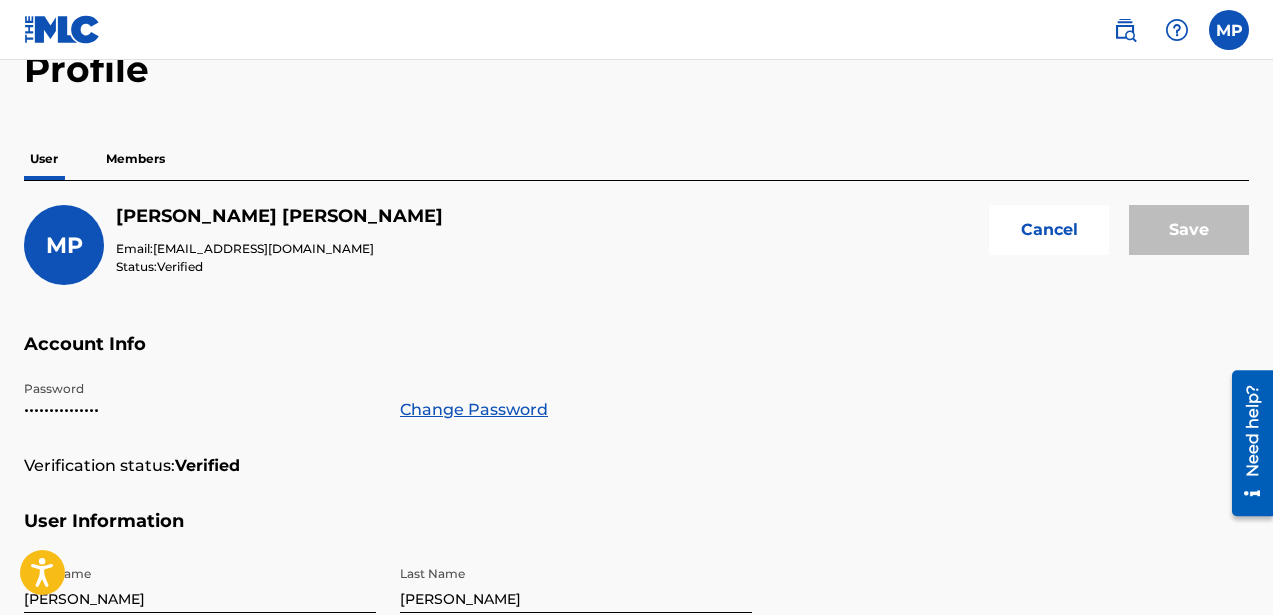 click on "MP" at bounding box center (64, 245) 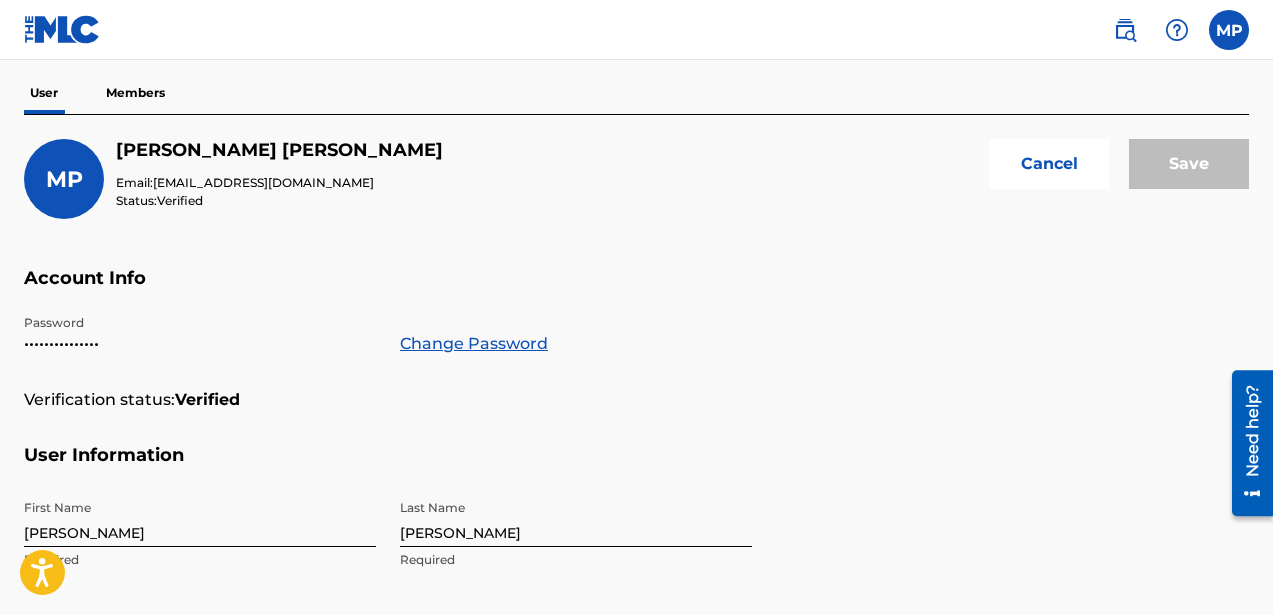 scroll, scrollTop: 51, scrollLeft: 0, axis: vertical 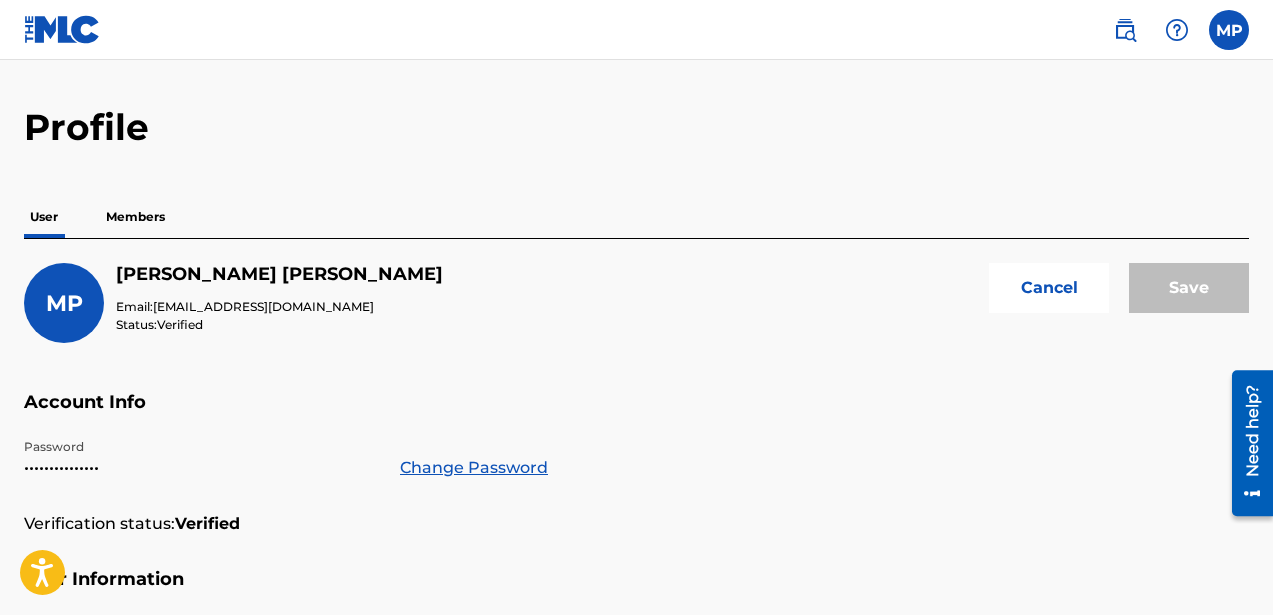 click on "Cancel" at bounding box center [1049, 288] 